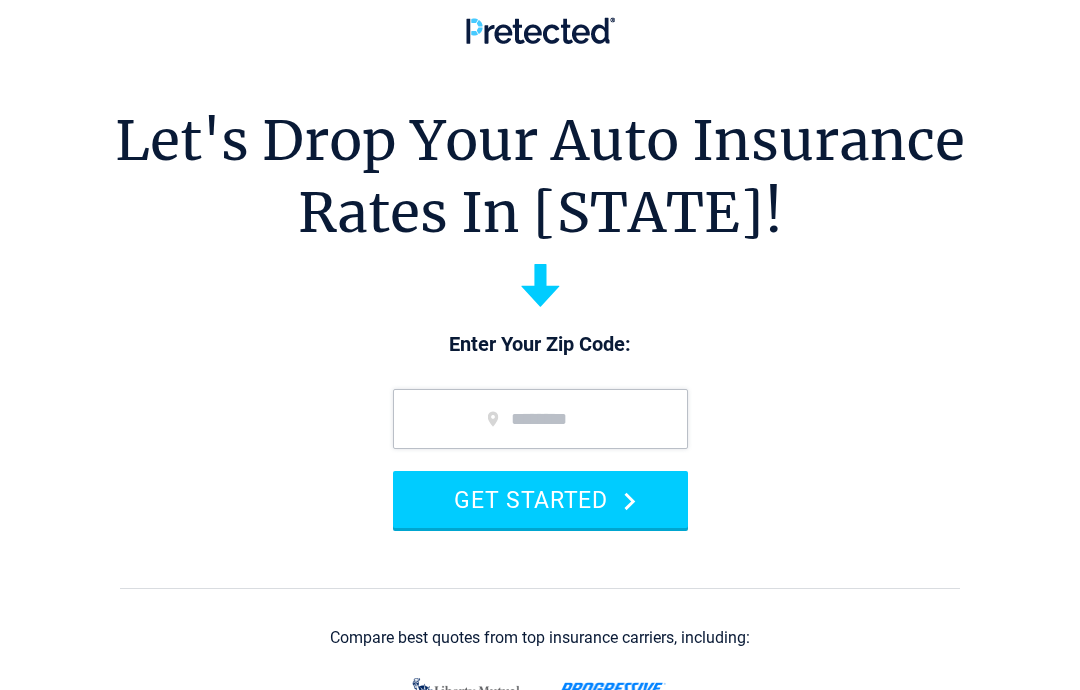 scroll, scrollTop: 0, scrollLeft: 0, axis: both 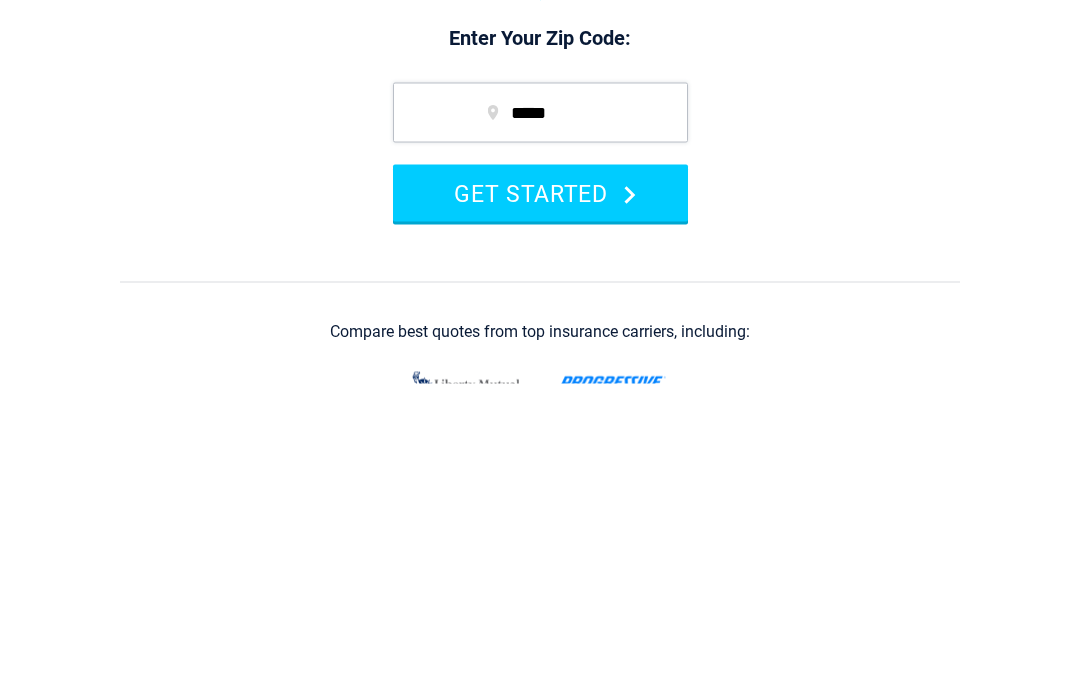 type on "*****" 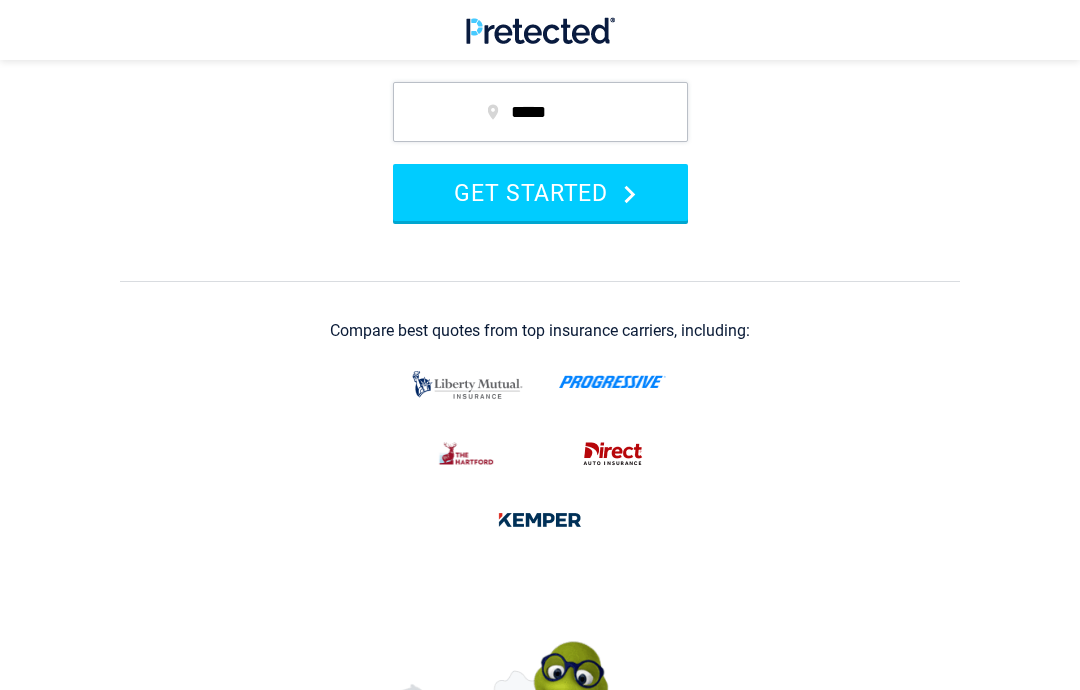 click at bounding box center (467, 385) 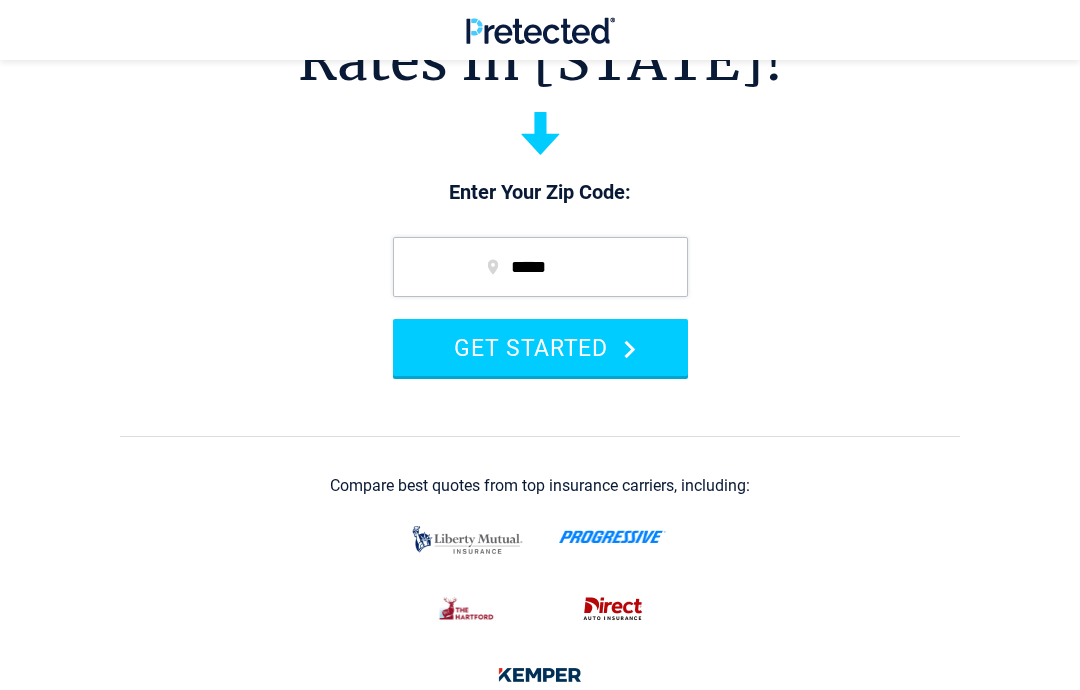 scroll, scrollTop: 114, scrollLeft: 0, axis: vertical 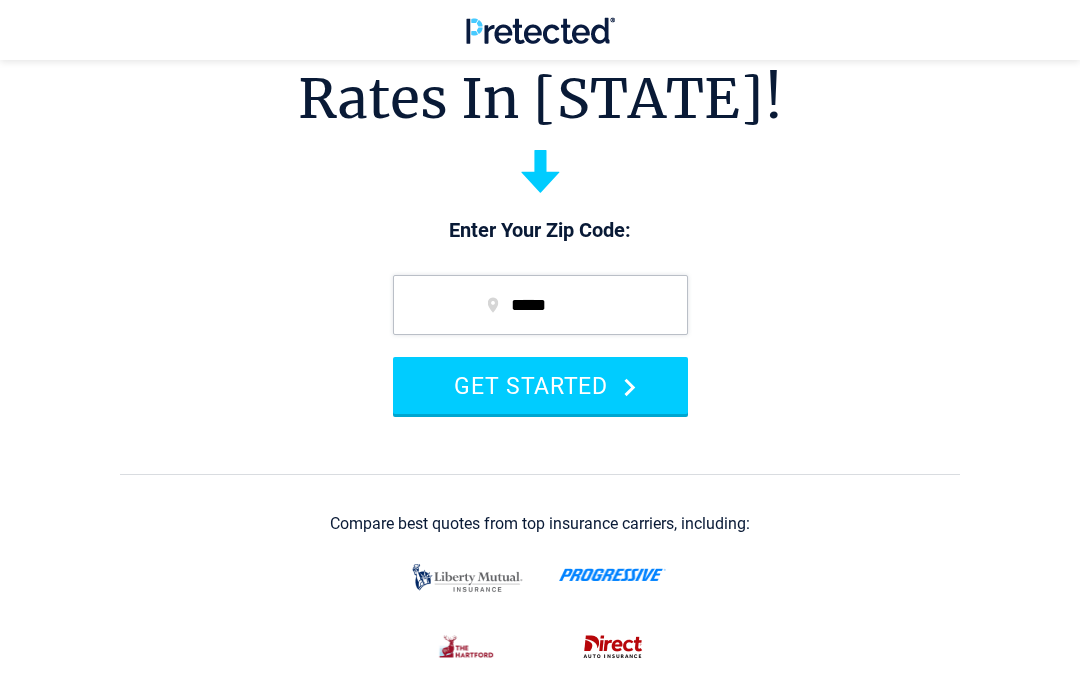 click on "GET STARTED" at bounding box center [540, 385] 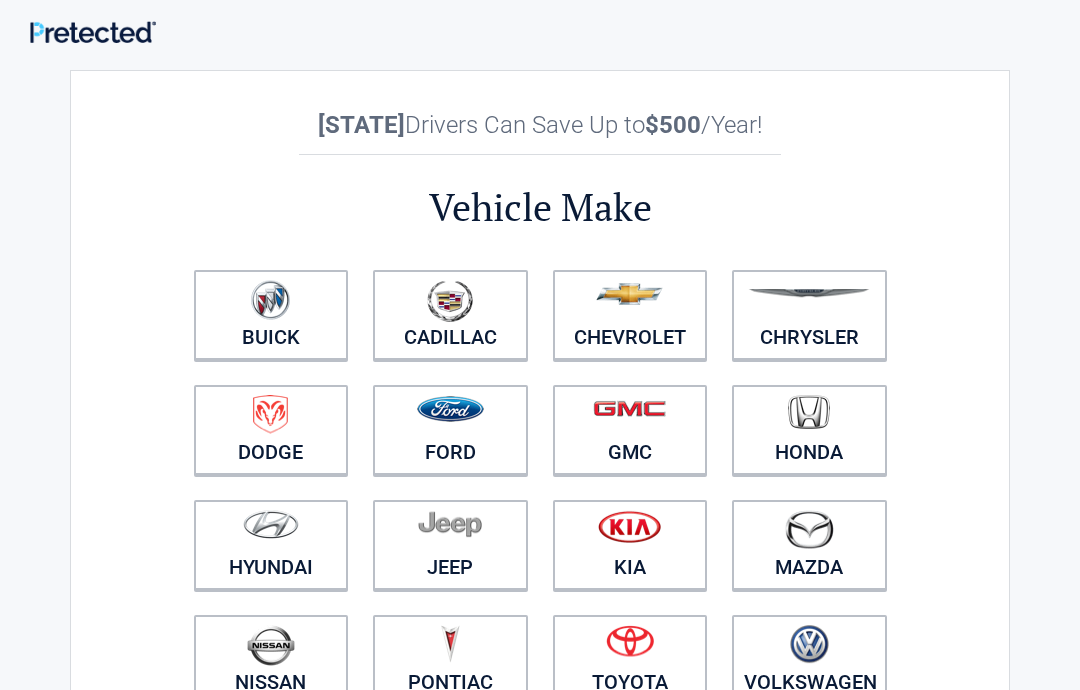 scroll, scrollTop: 0, scrollLeft: 0, axis: both 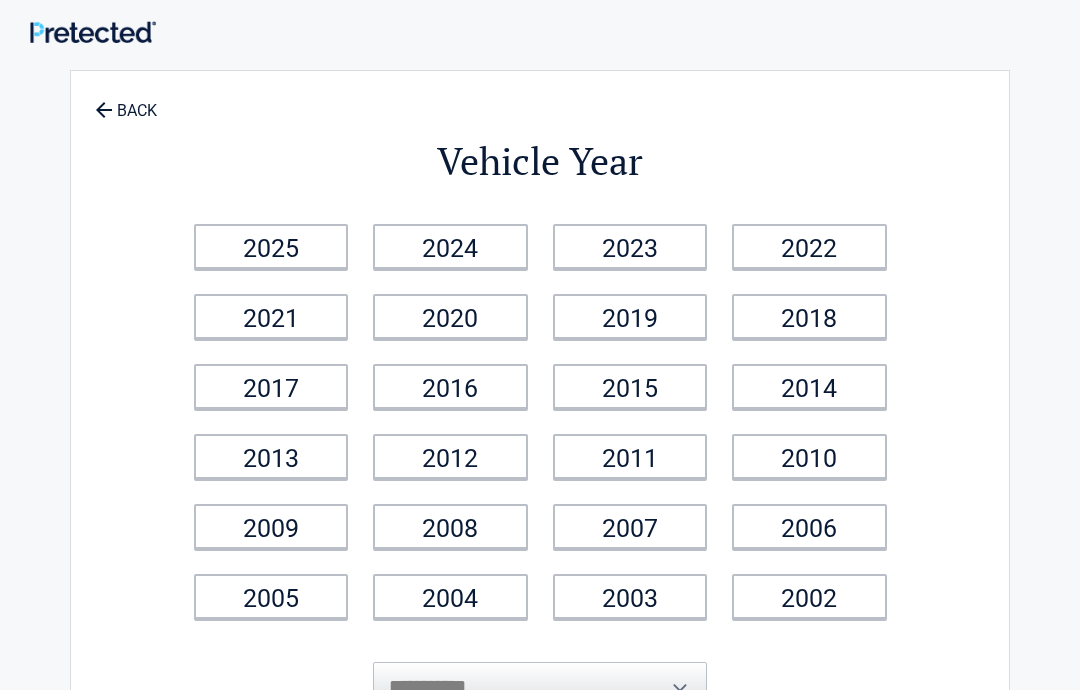 click on "2018" at bounding box center (809, 316) 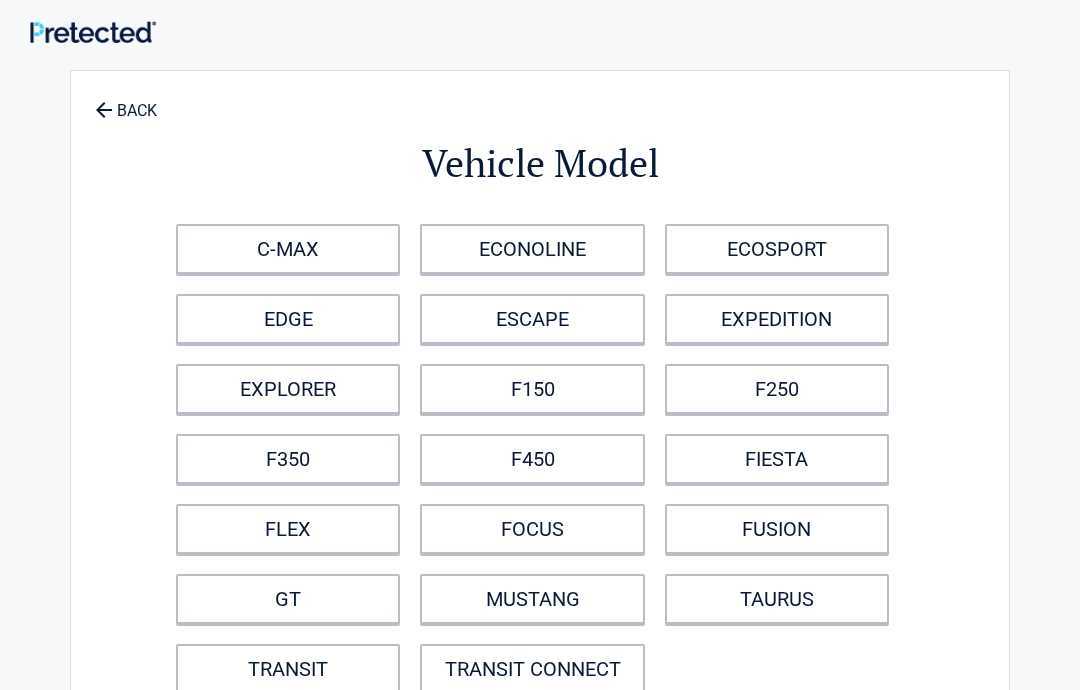click on "F150" at bounding box center (532, 389) 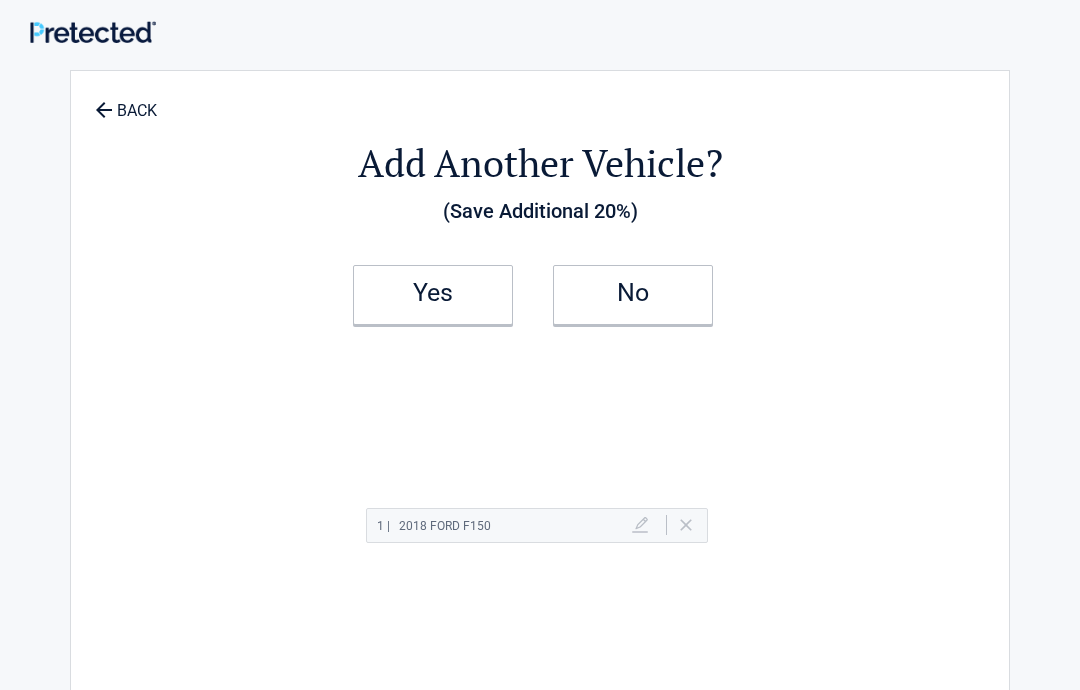 click on "Yes" at bounding box center [433, 293] 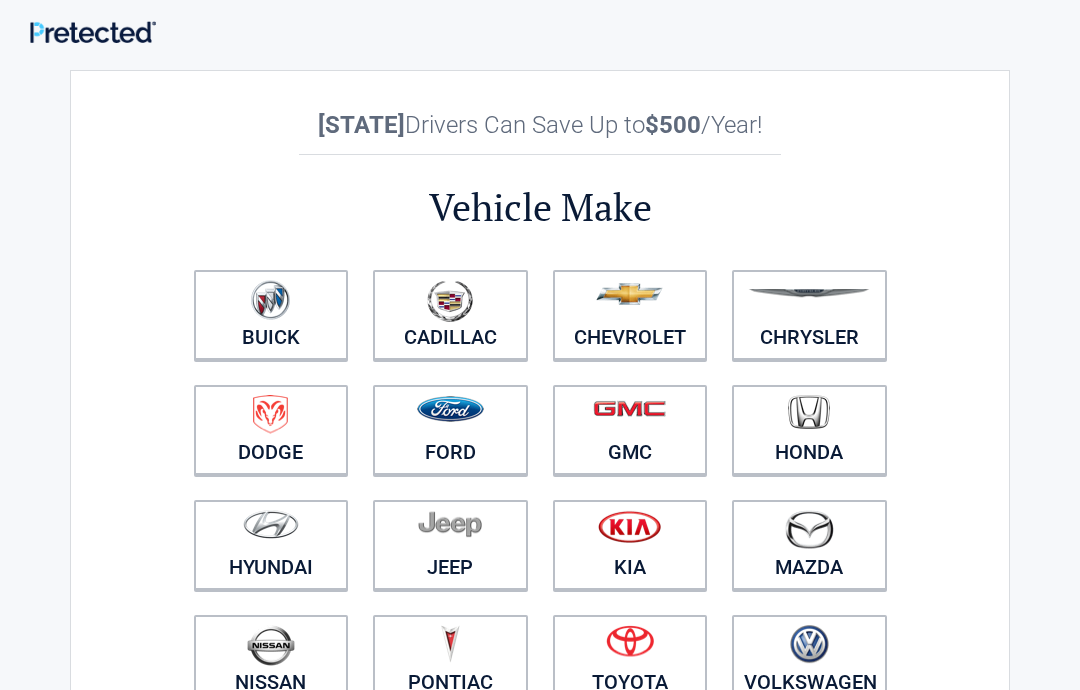 click on "Ford" at bounding box center [450, 430] 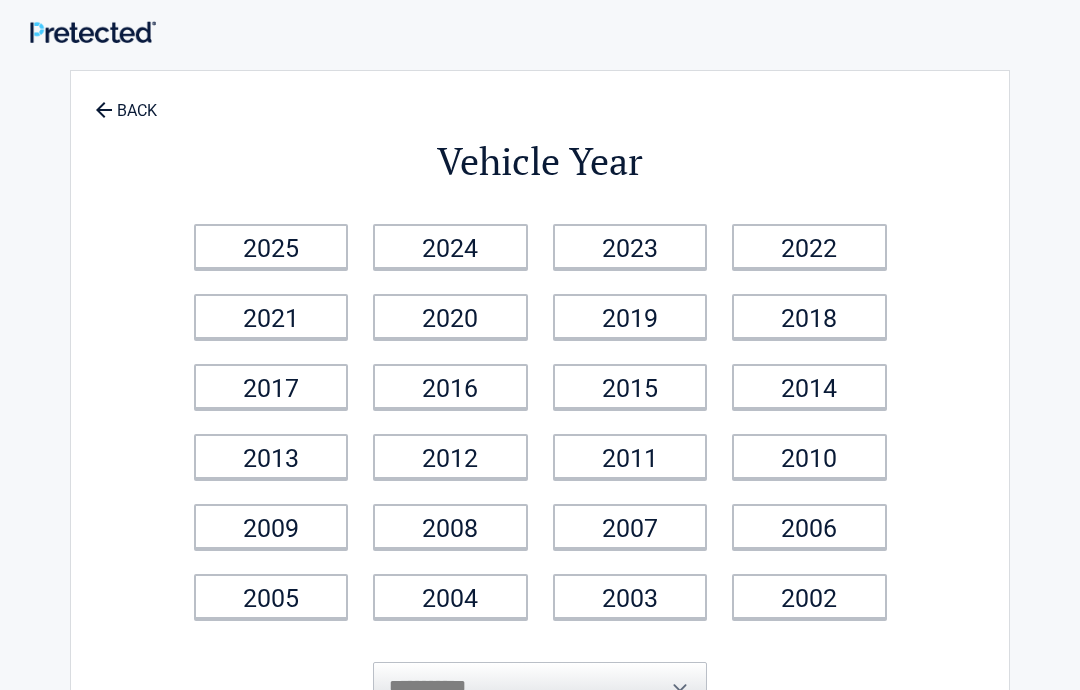click on "2012" at bounding box center (450, 456) 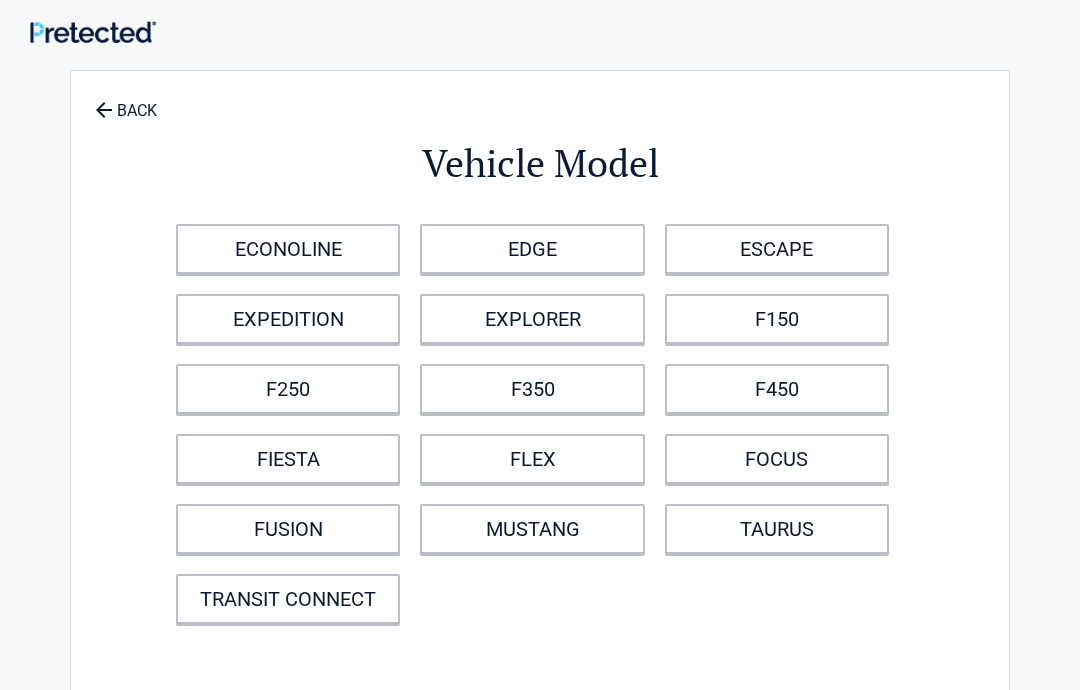 click on "F150" at bounding box center (777, 319) 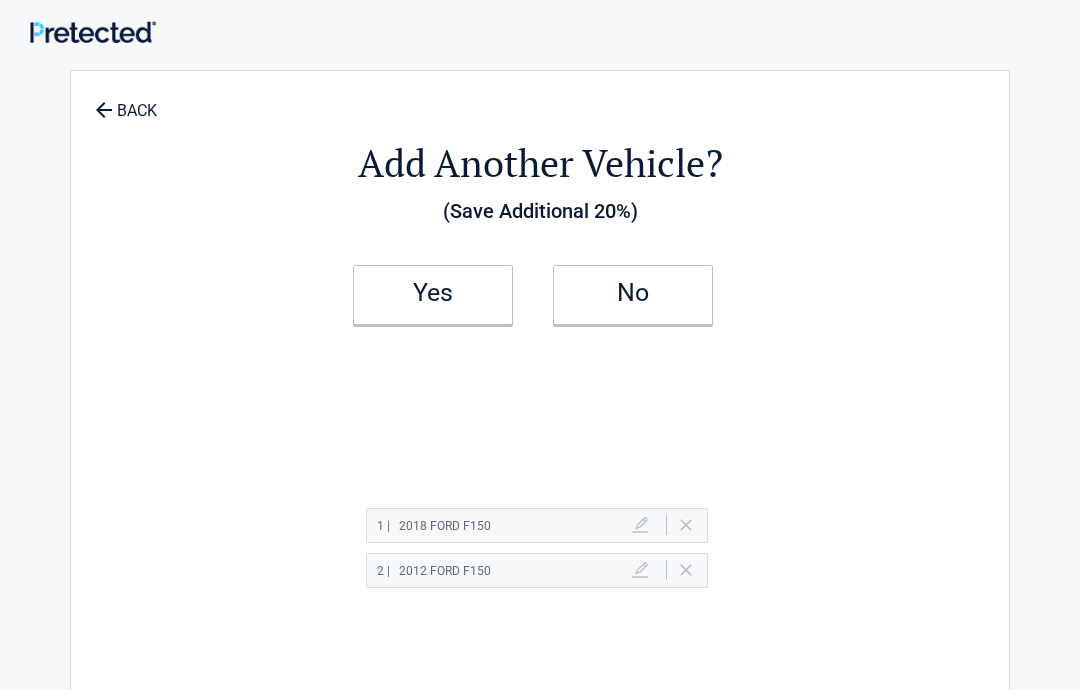 click on "No" at bounding box center [633, 295] 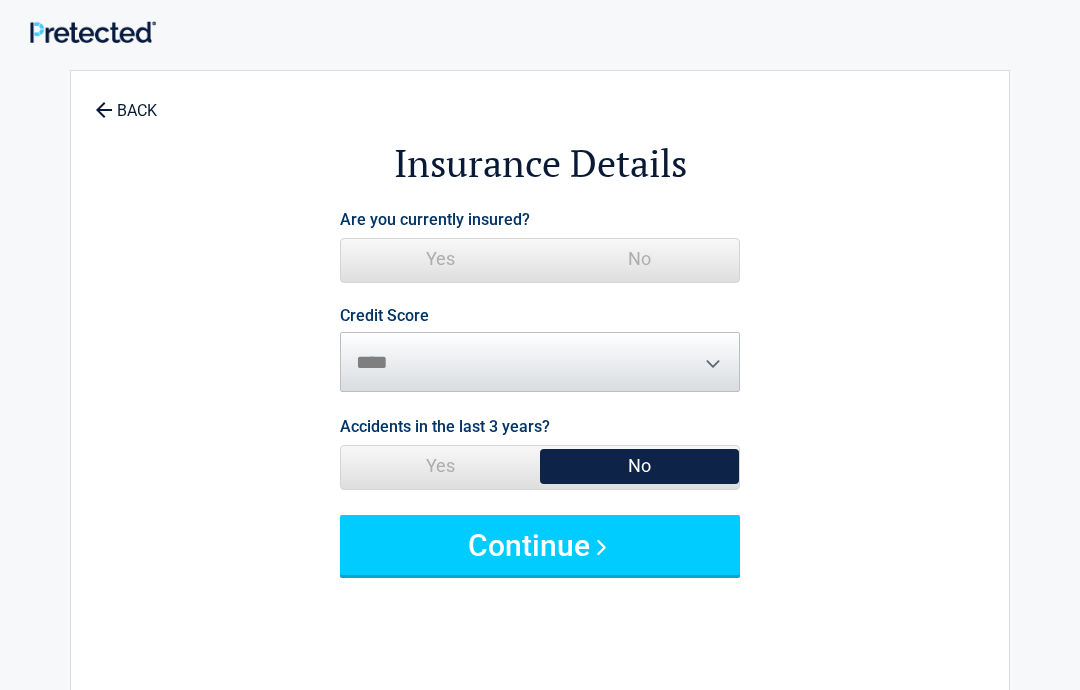 click on "Yes" at bounding box center (440, 259) 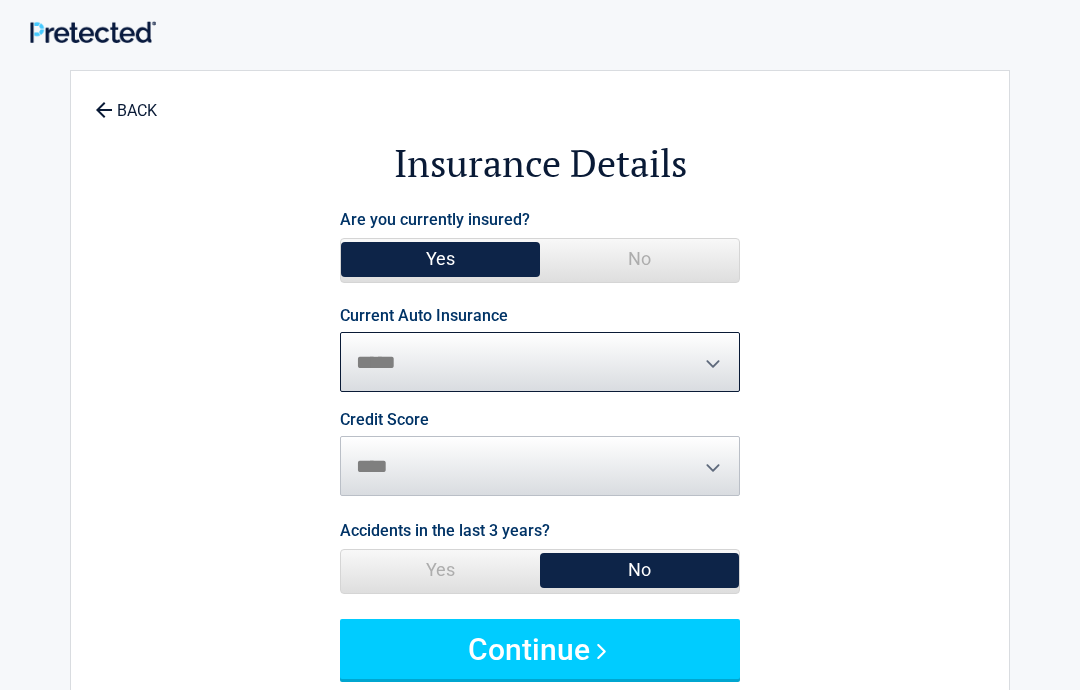 click on "**********" at bounding box center [540, 362] 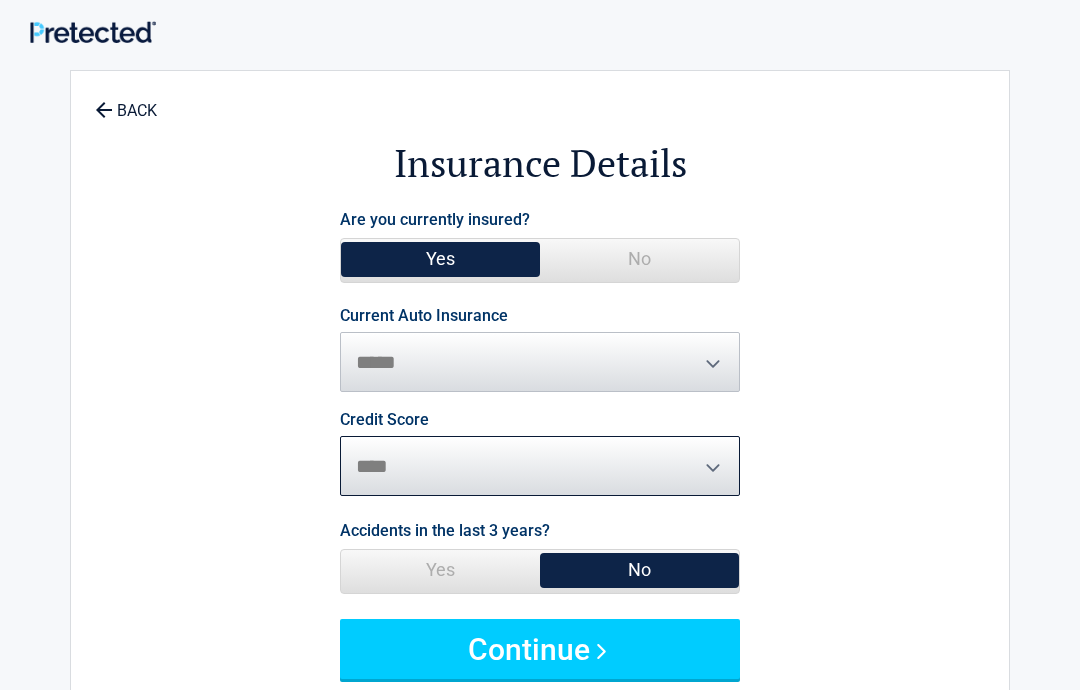 click on "*********
****
*******
****" at bounding box center [540, 466] 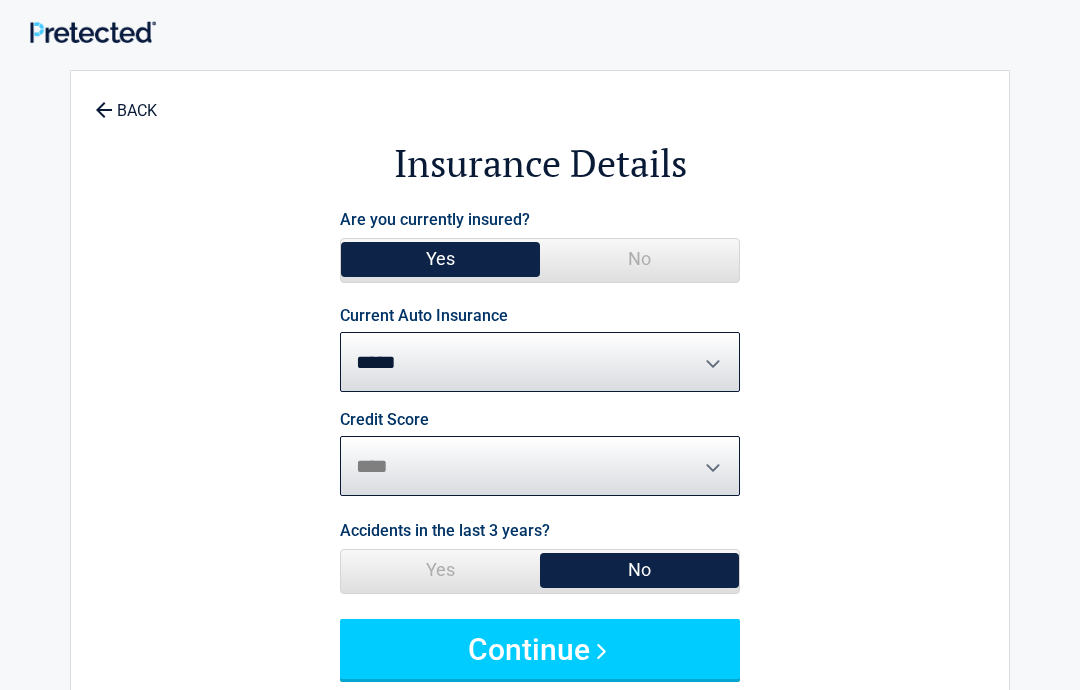 select on "*********" 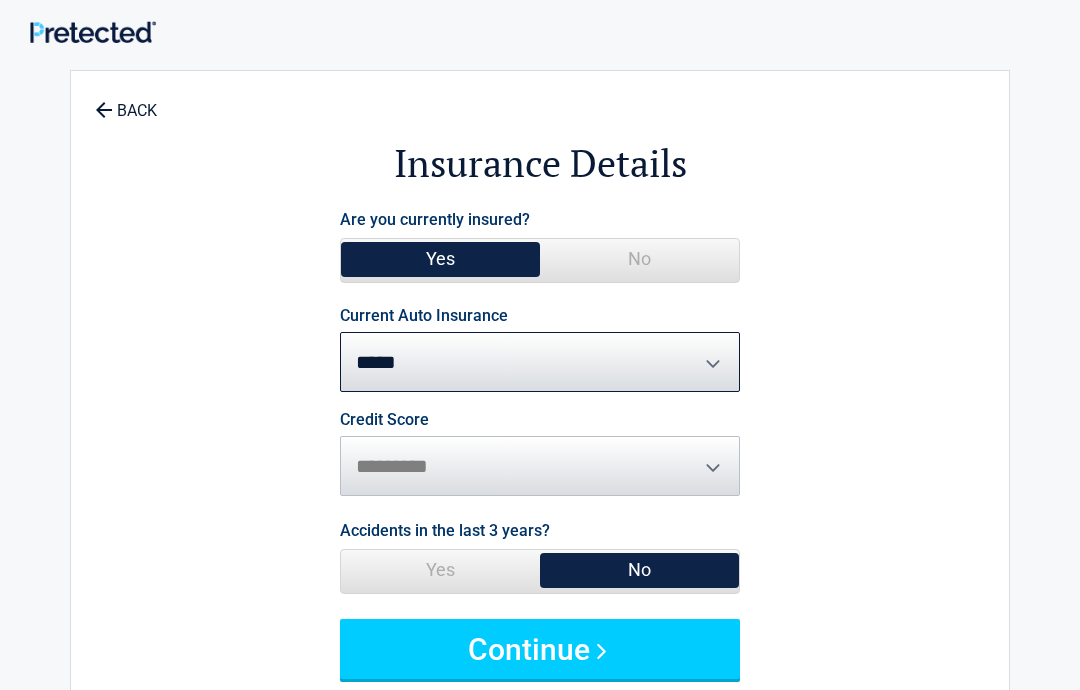 click on "Continue" at bounding box center [540, 649] 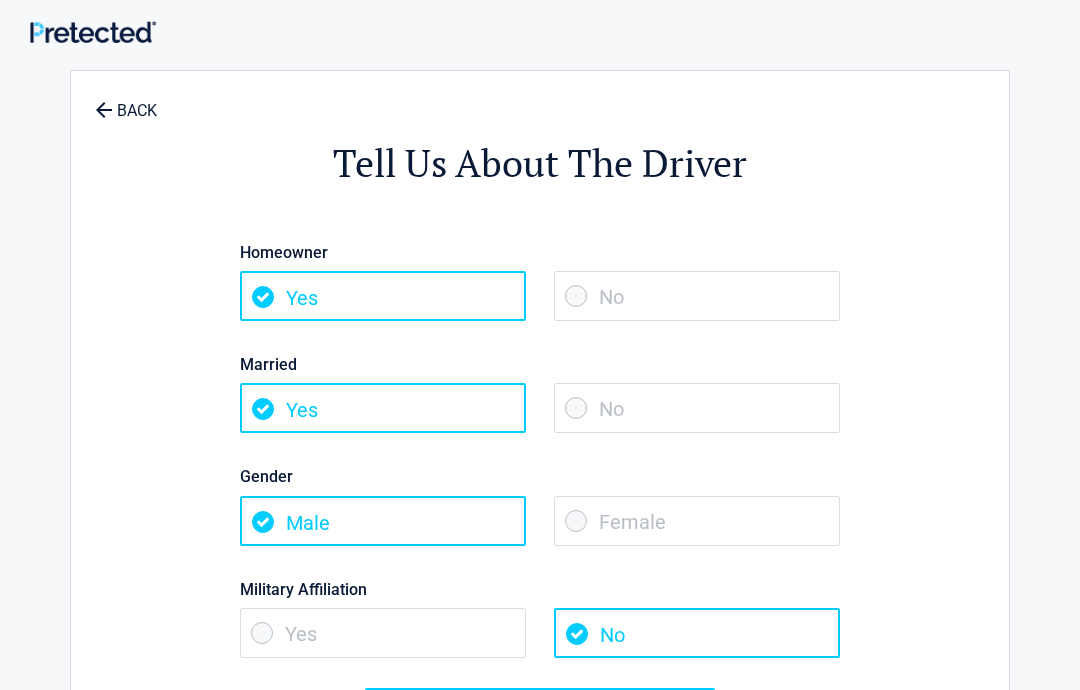 click on "No" at bounding box center [697, 408] 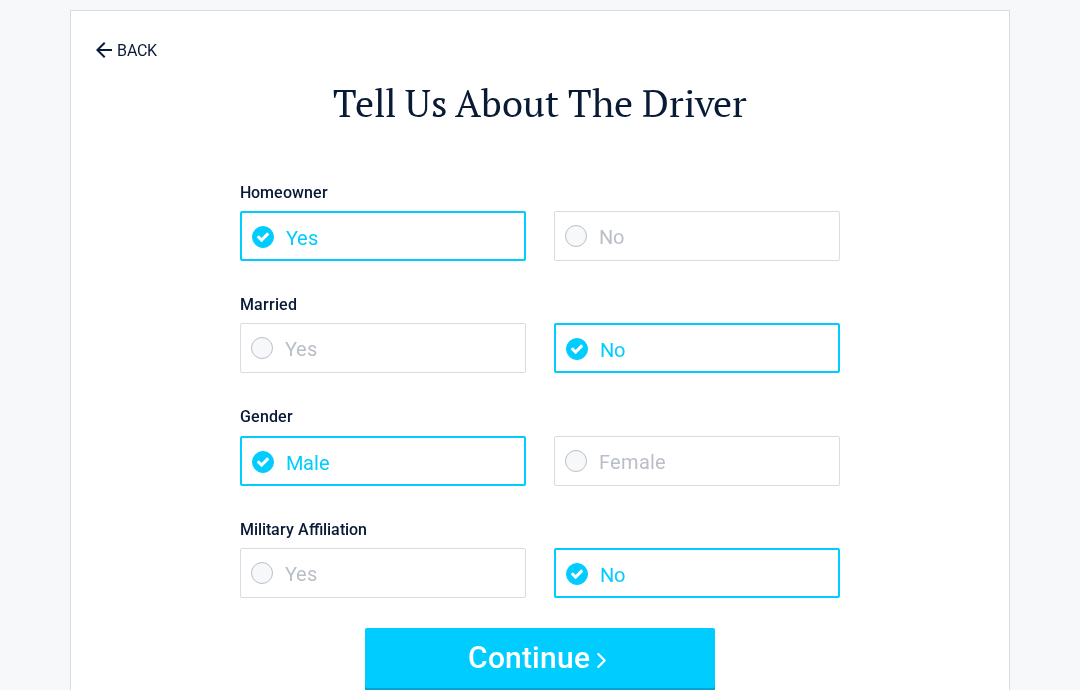 scroll, scrollTop: 68, scrollLeft: 0, axis: vertical 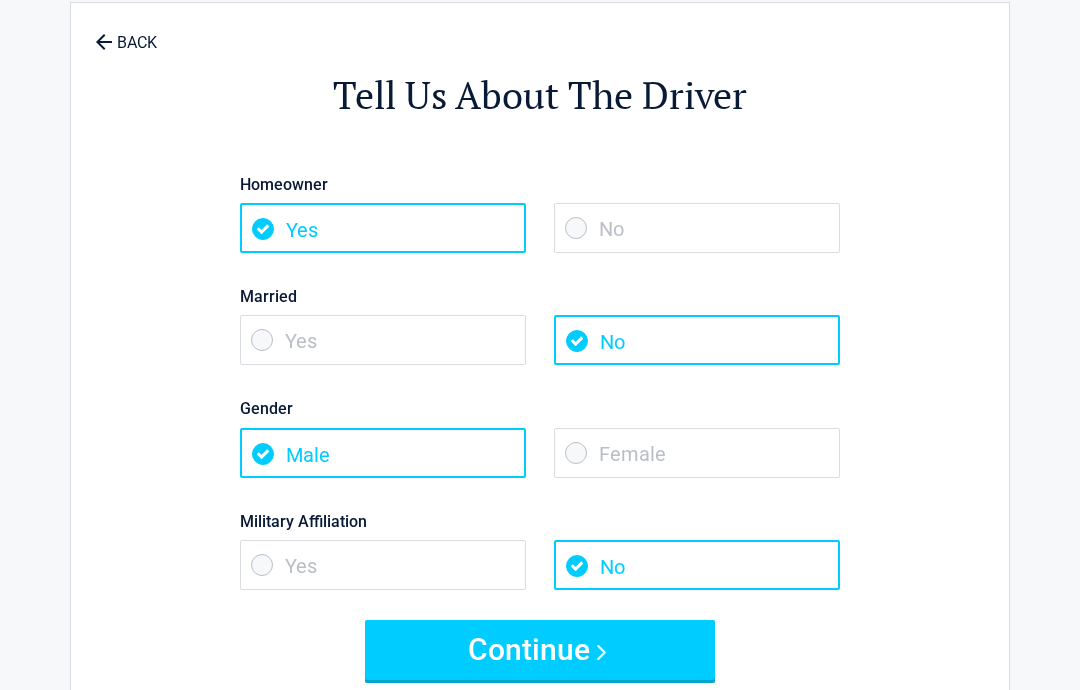 click on "Yes" at bounding box center [383, 565] 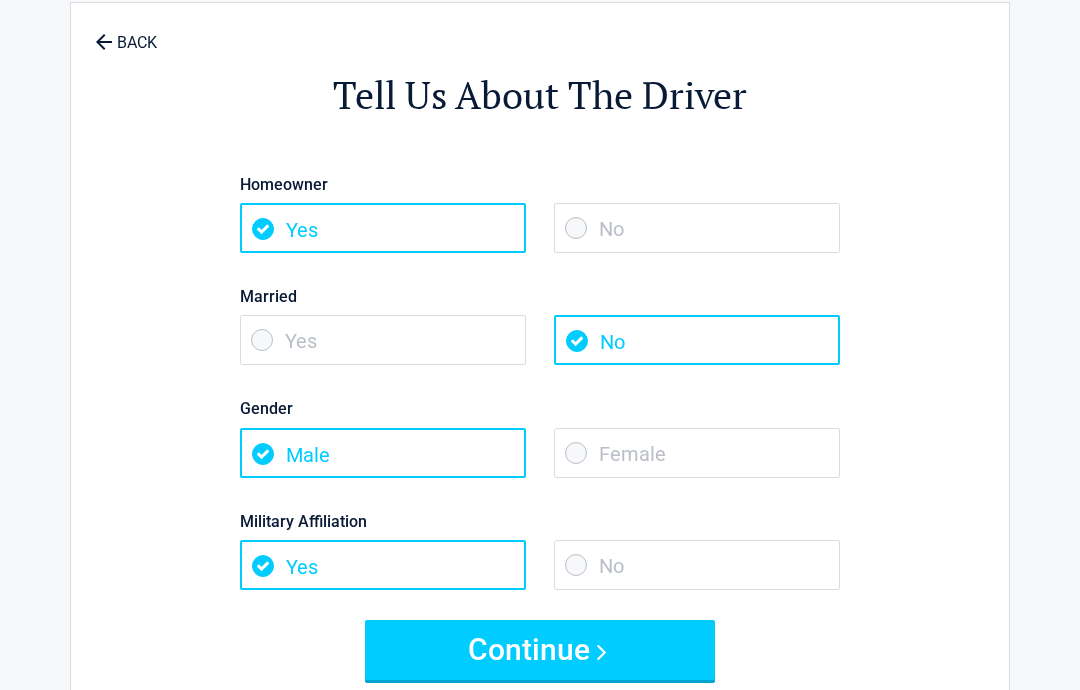 click on "Continue" at bounding box center [540, 650] 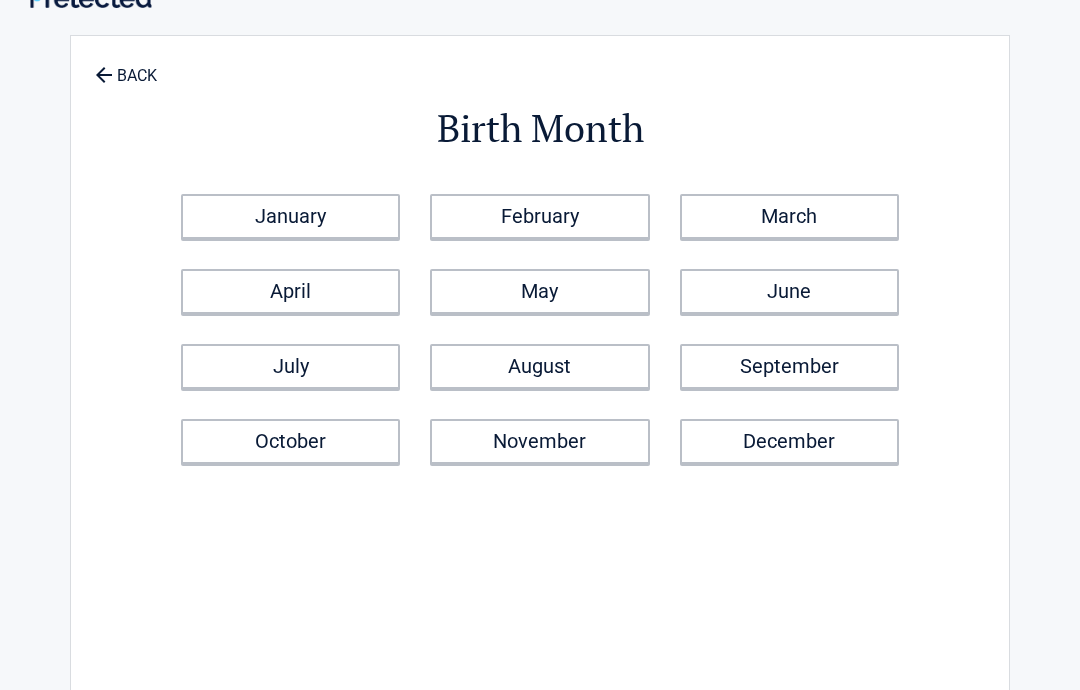 scroll, scrollTop: 0, scrollLeft: 0, axis: both 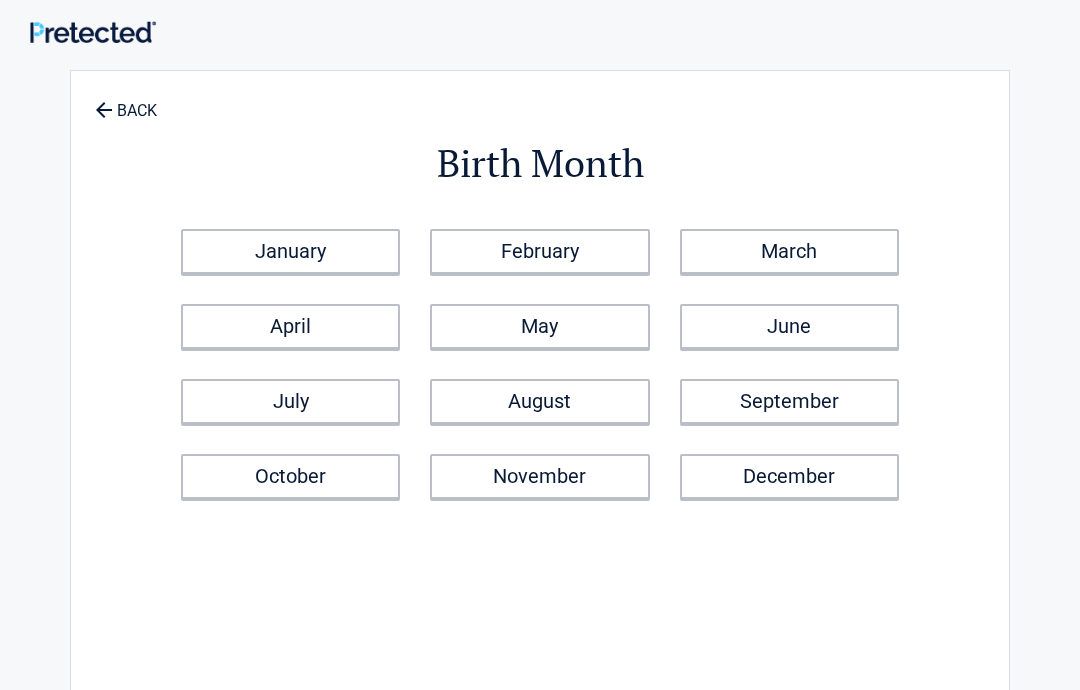 click on "May" at bounding box center (539, 326) 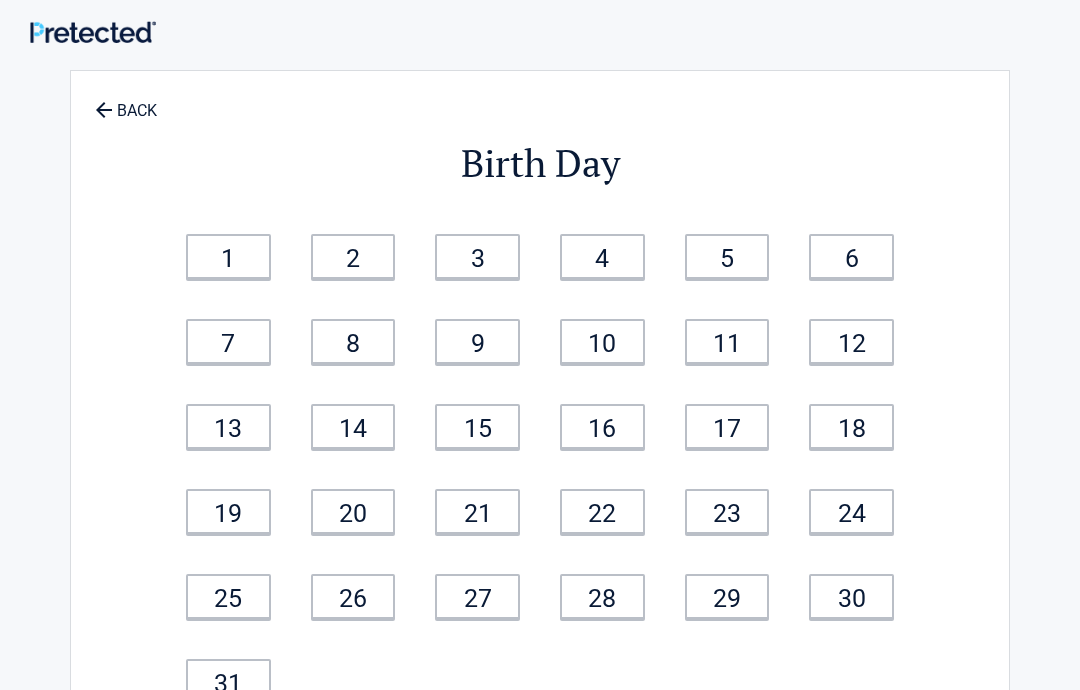 click on "6" at bounding box center [851, 256] 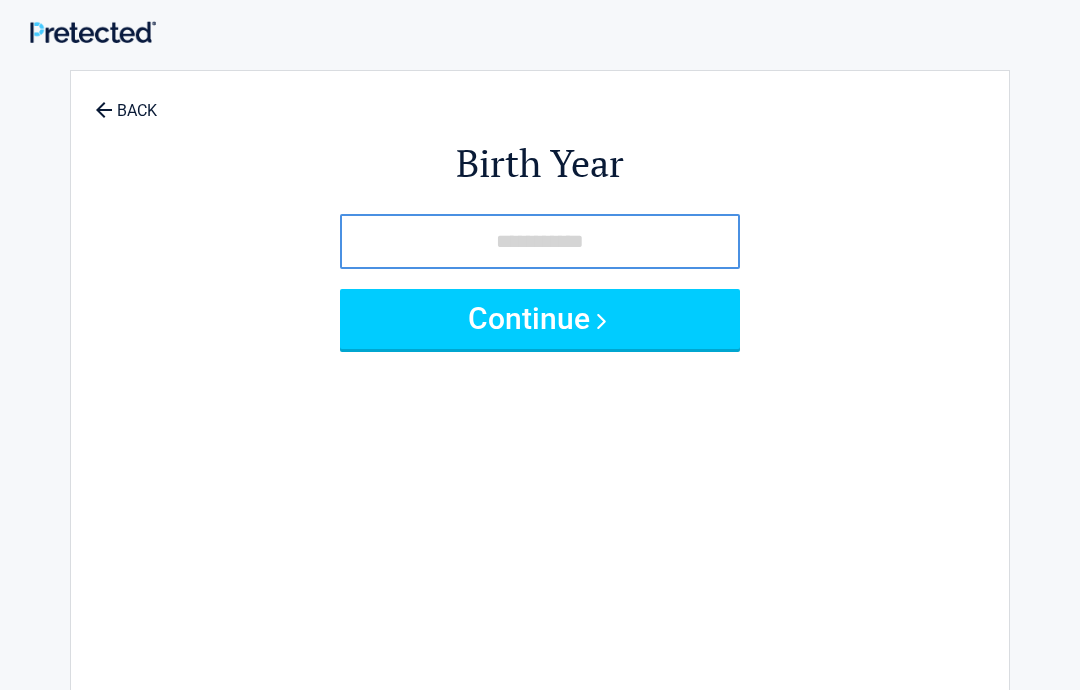 click at bounding box center [540, 241] 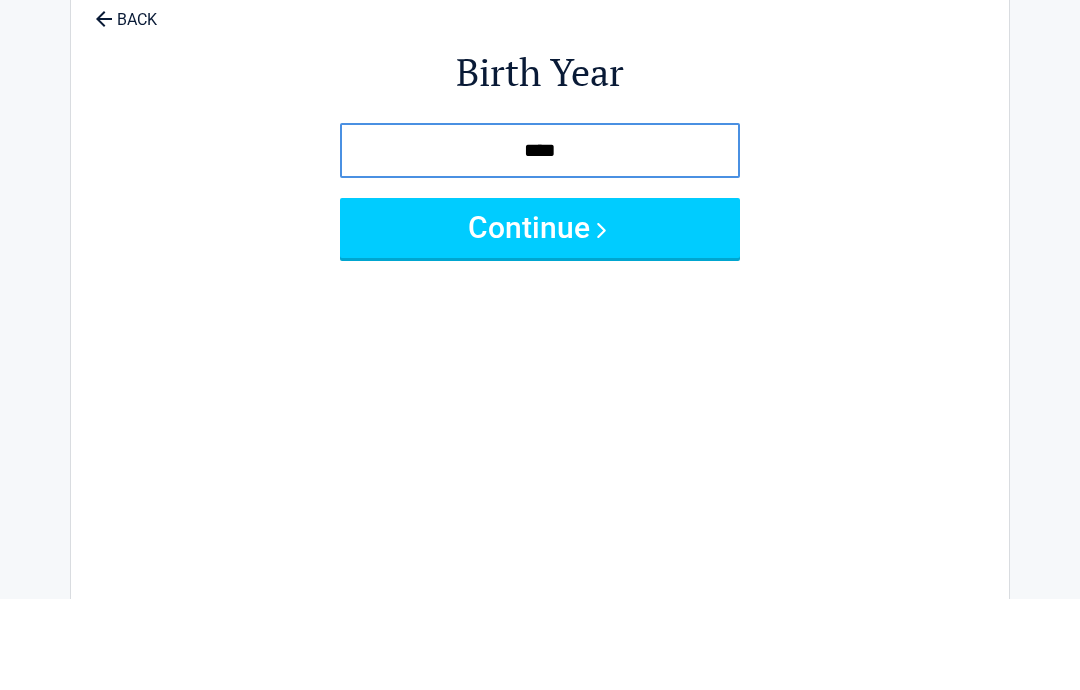 type on "****" 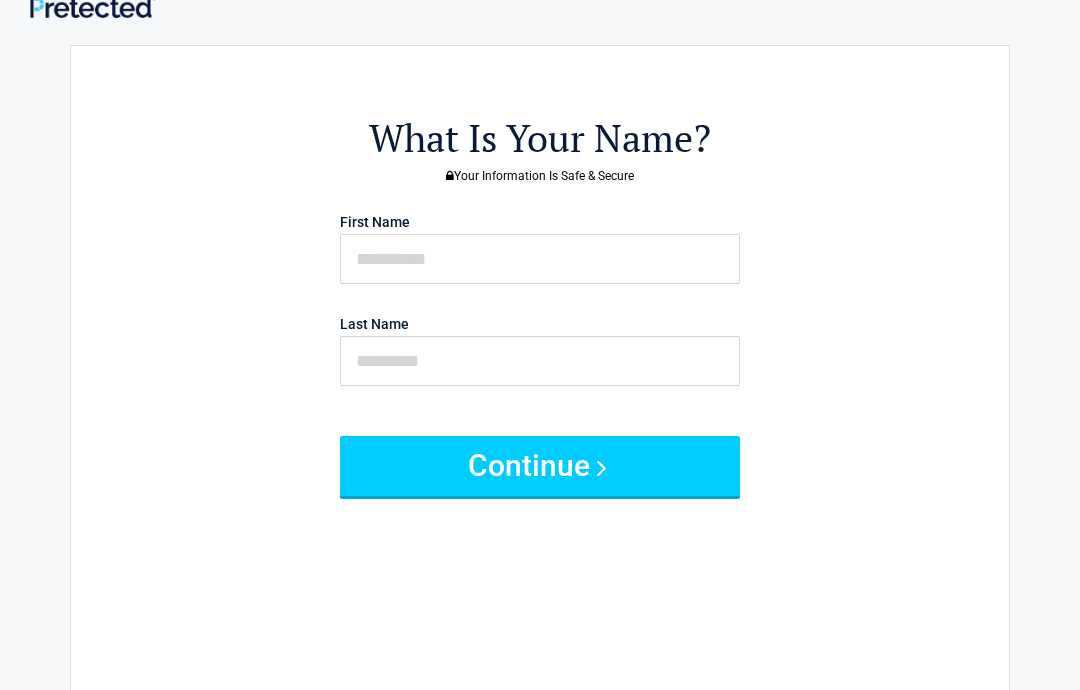 scroll, scrollTop: 0, scrollLeft: 0, axis: both 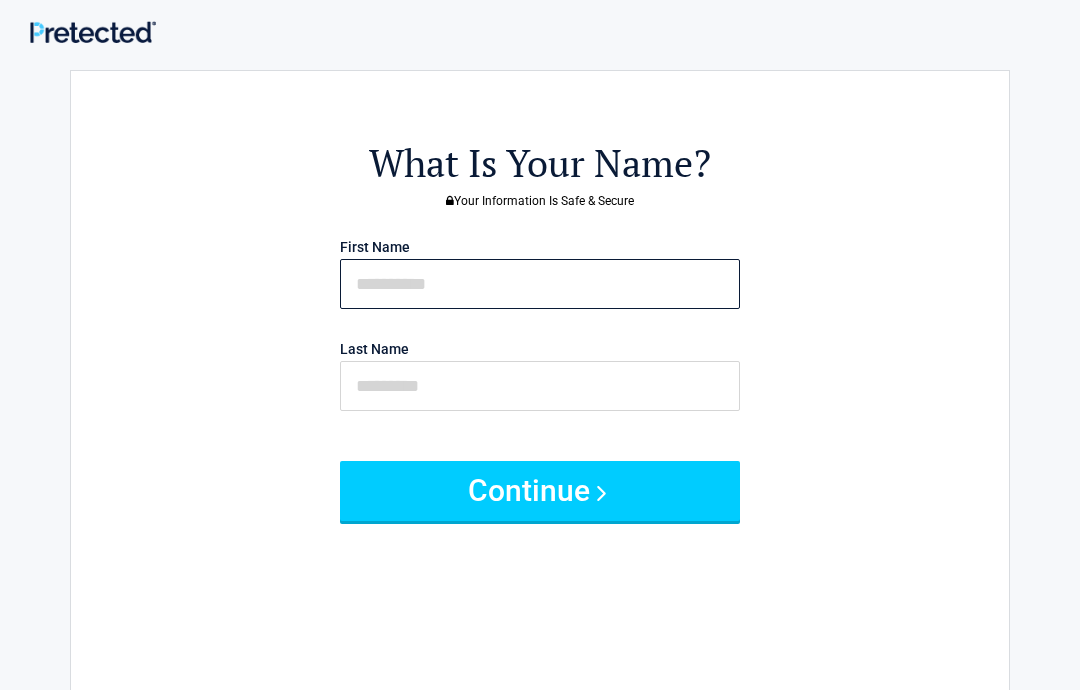 click at bounding box center (540, 284) 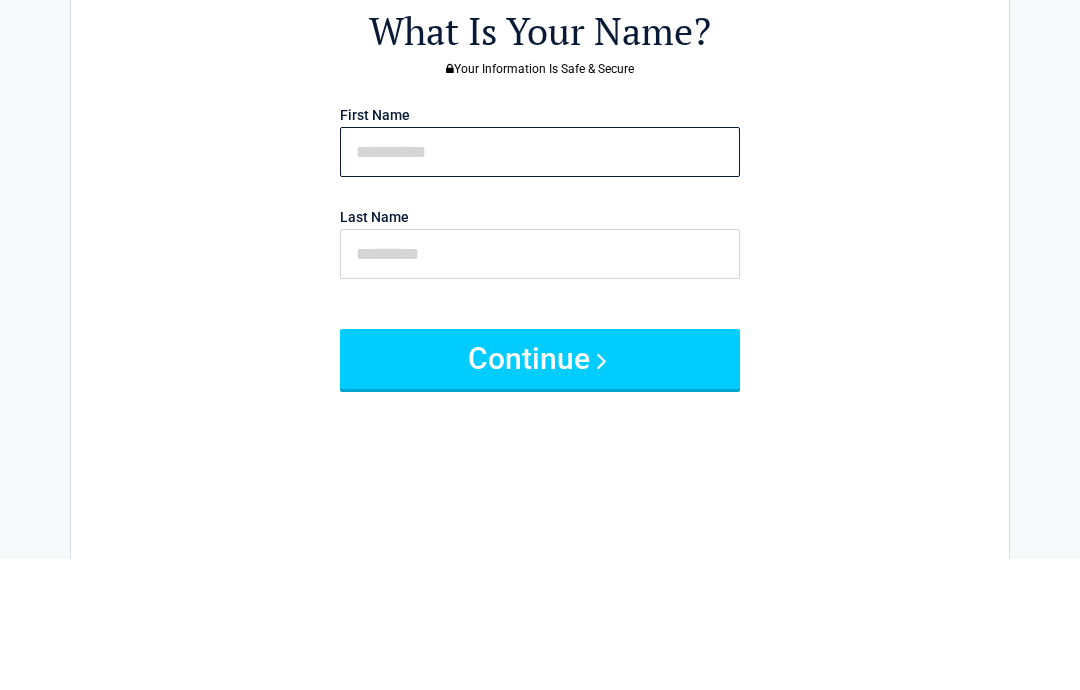 type on "******" 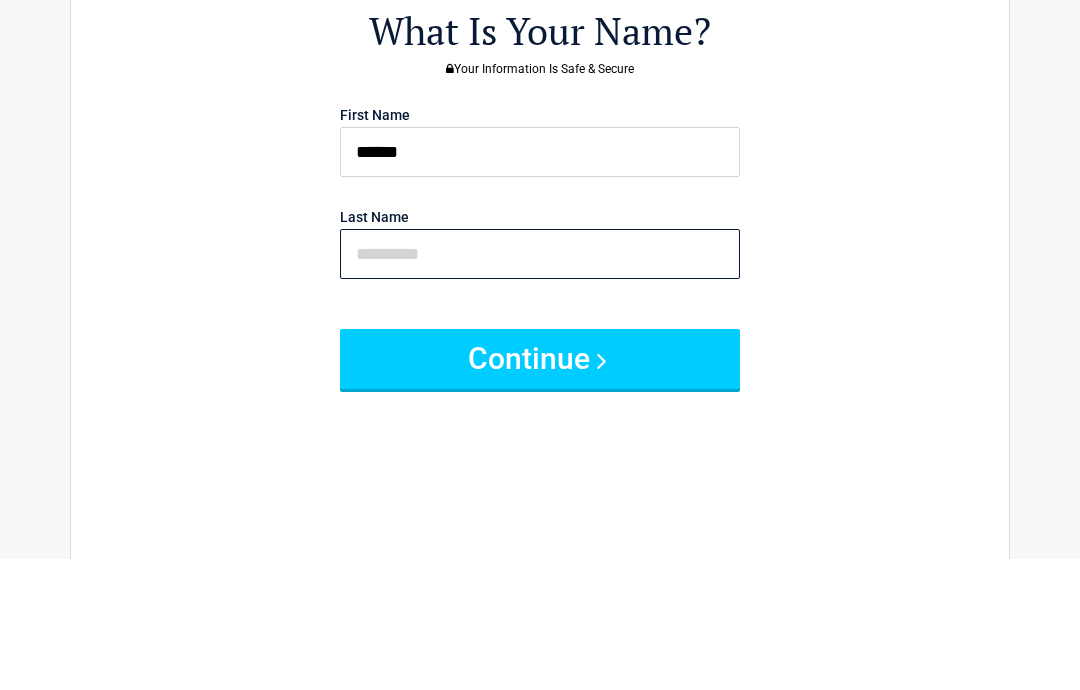 type on "****" 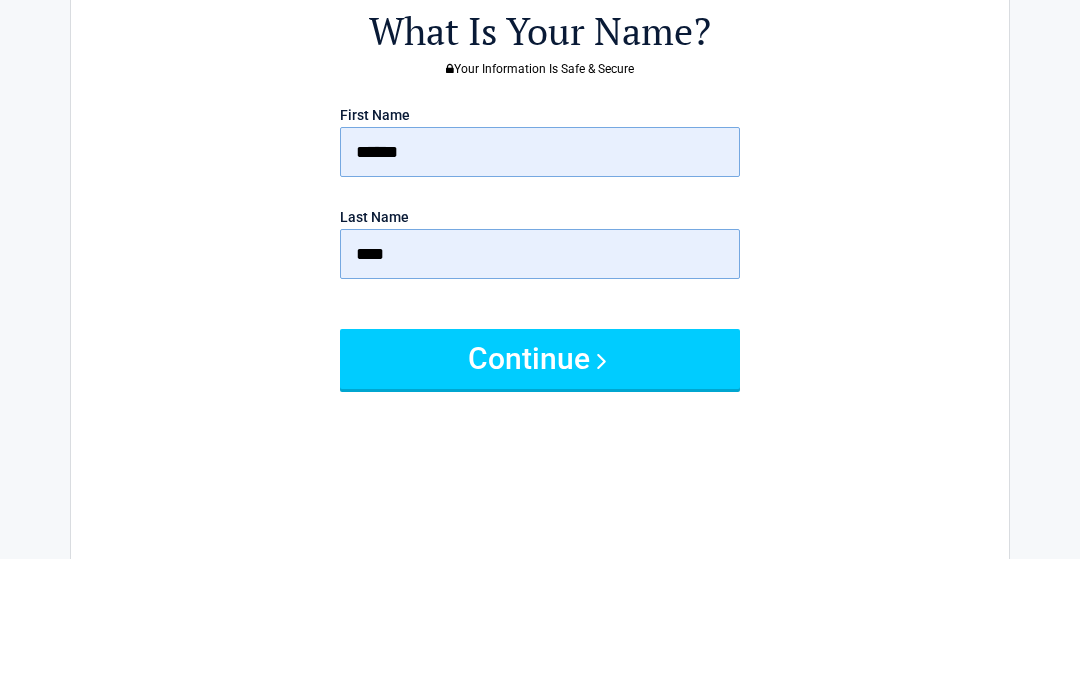 scroll, scrollTop: 132, scrollLeft: 0, axis: vertical 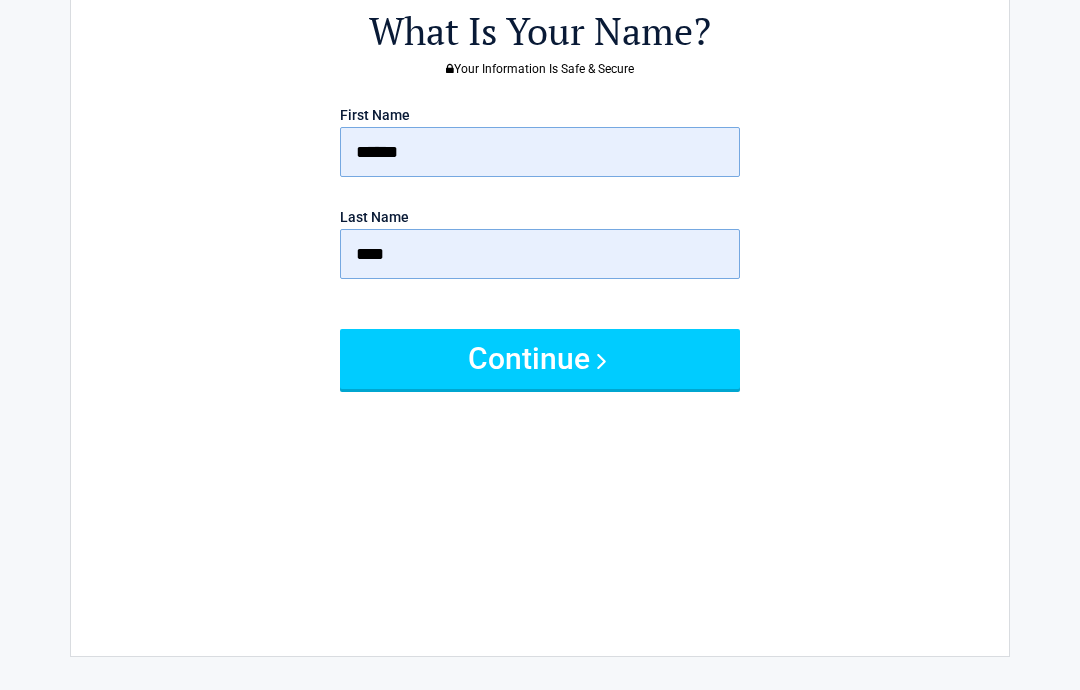 click on "Continue" at bounding box center [540, 359] 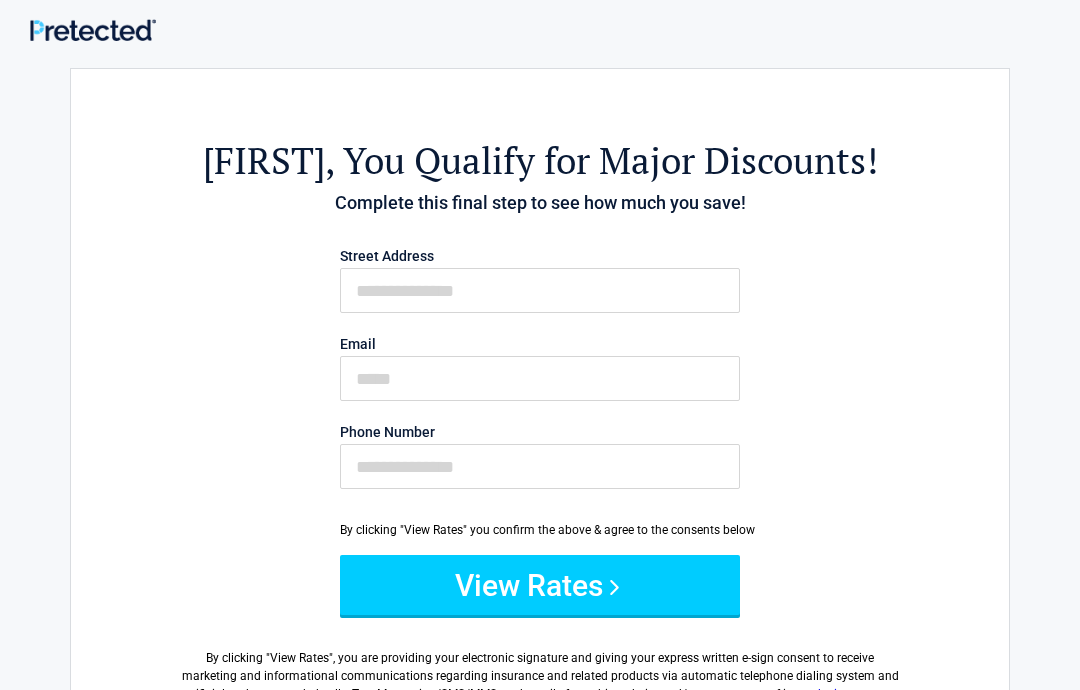 scroll, scrollTop: 0, scrollLeft: 0, axis: both 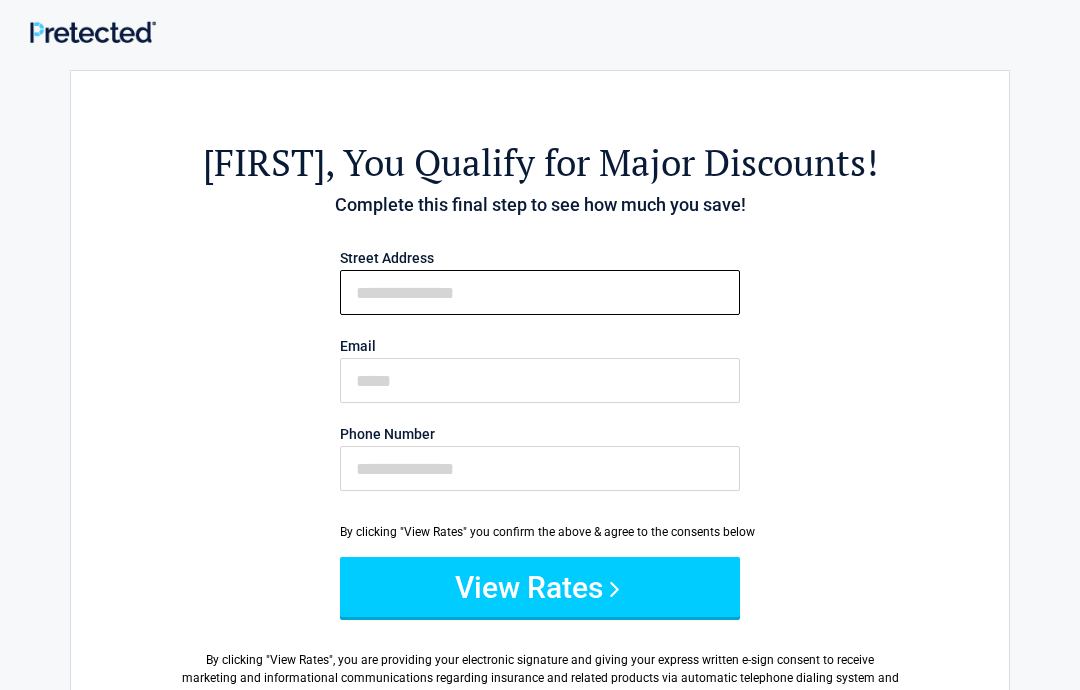 click on "First Name" at bounding box center (540, 292) 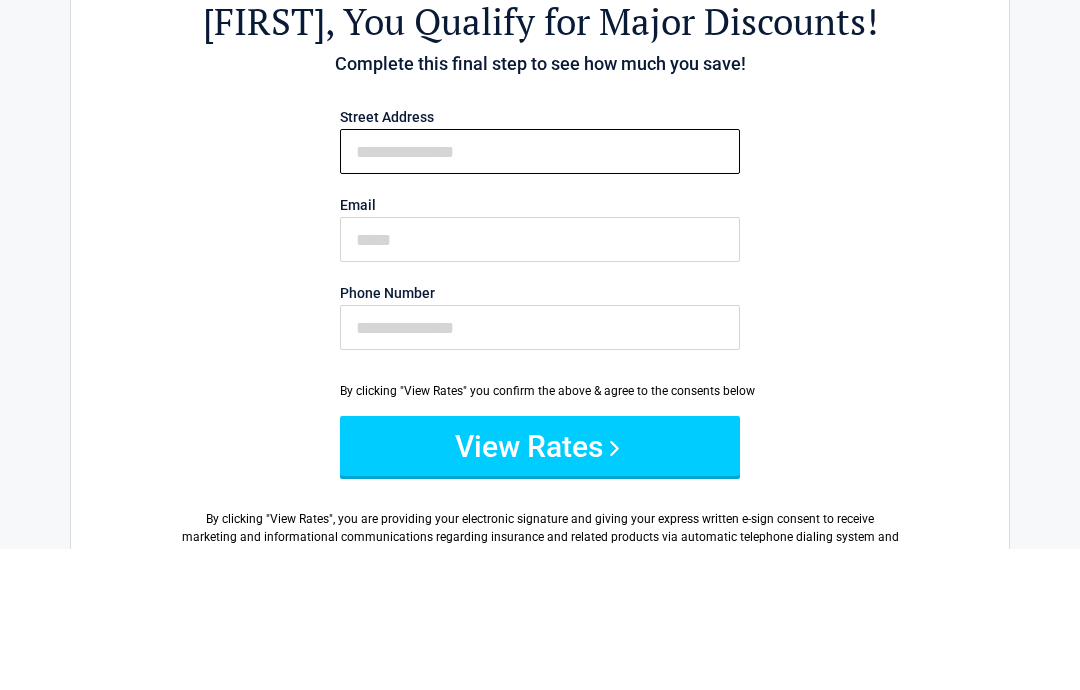 type on "**********" 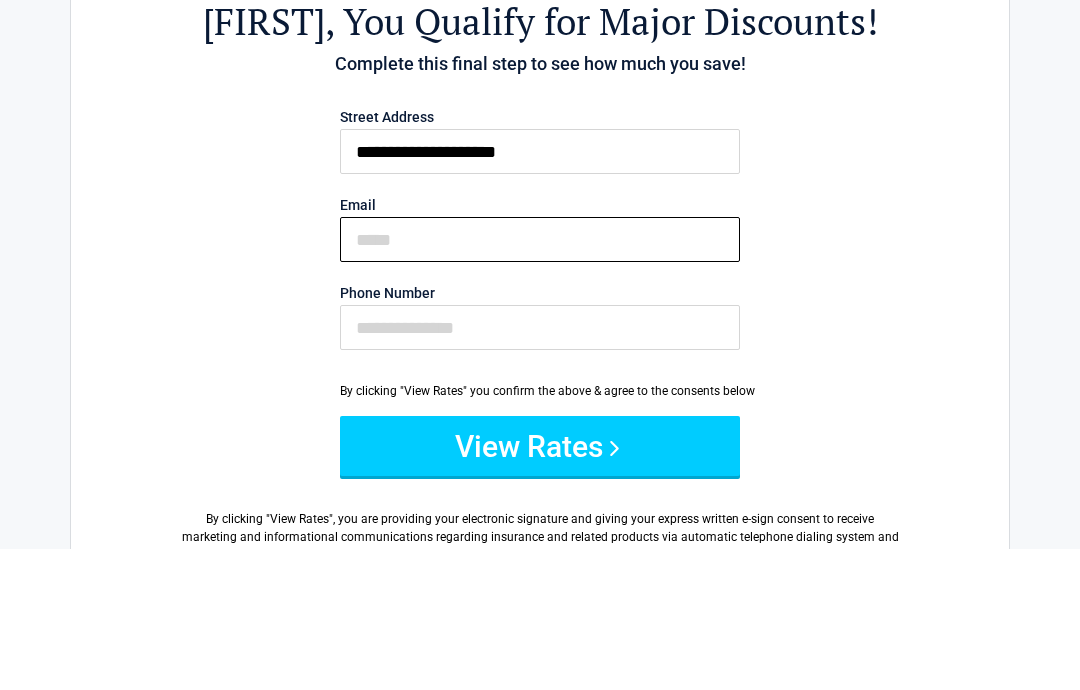 type on "**********" 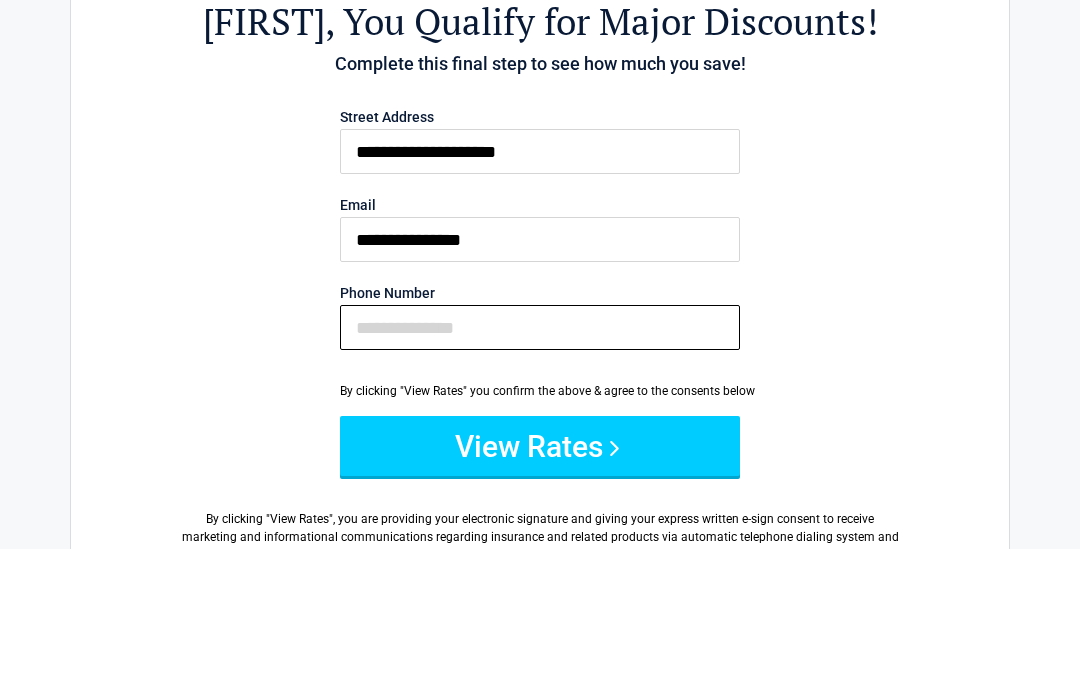type on "**********" 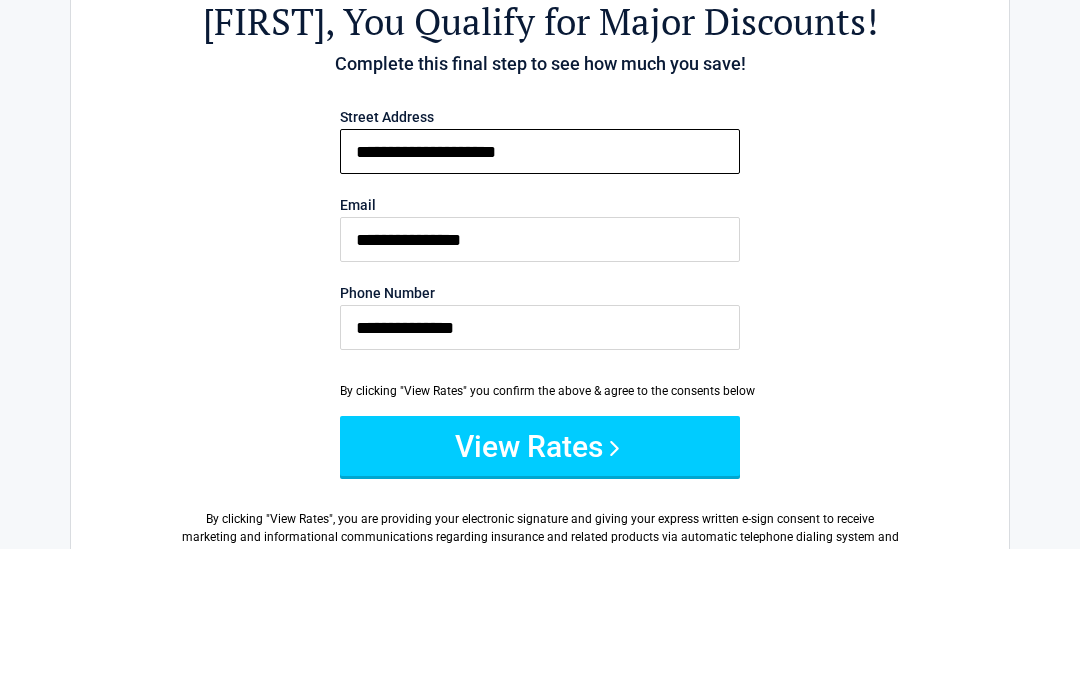 scroll, scrollTop: 141, scrollLeft: 0, axis: vertical 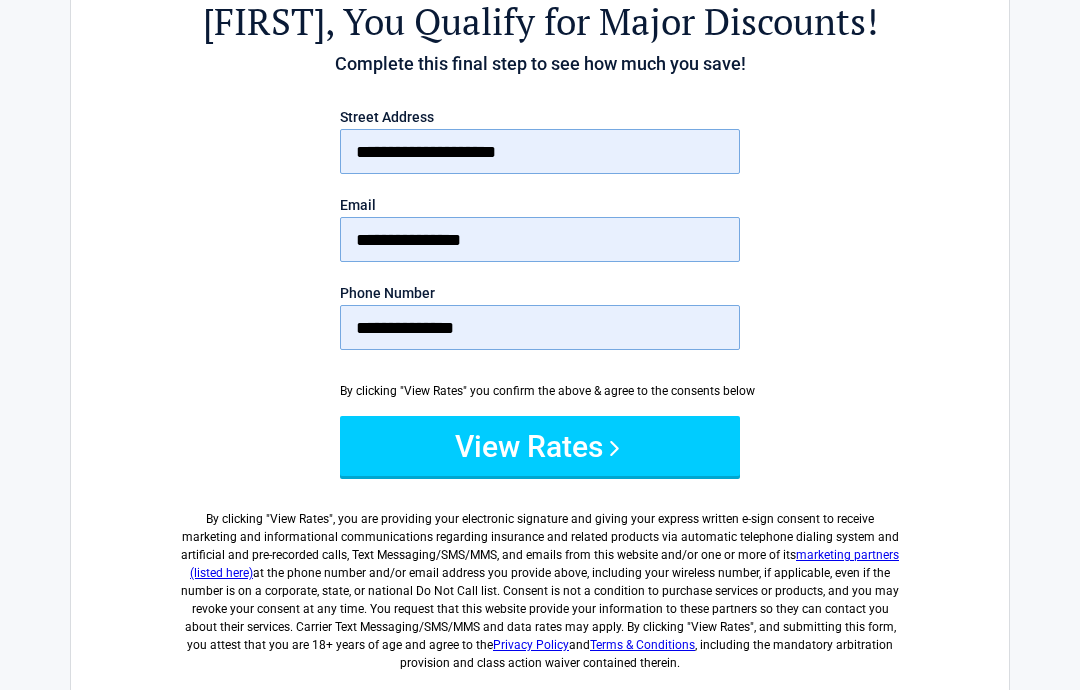 click on "View Rates" at bounding box center [540, 446] 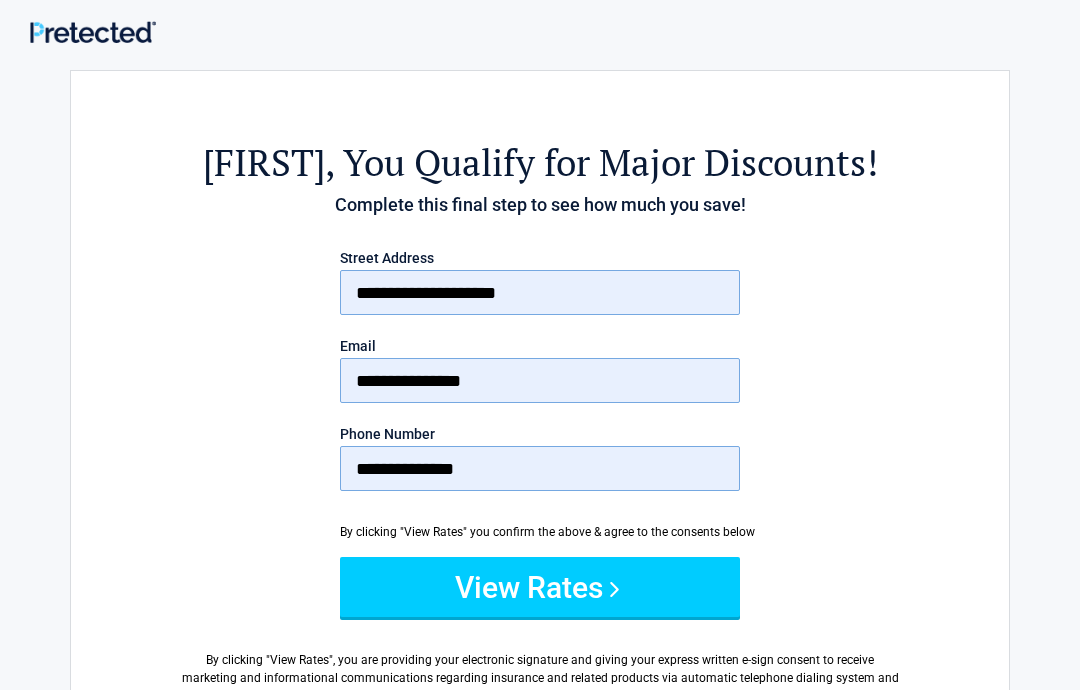 scroll, scrollTop: 0, scrollLeft: 0, axis: both 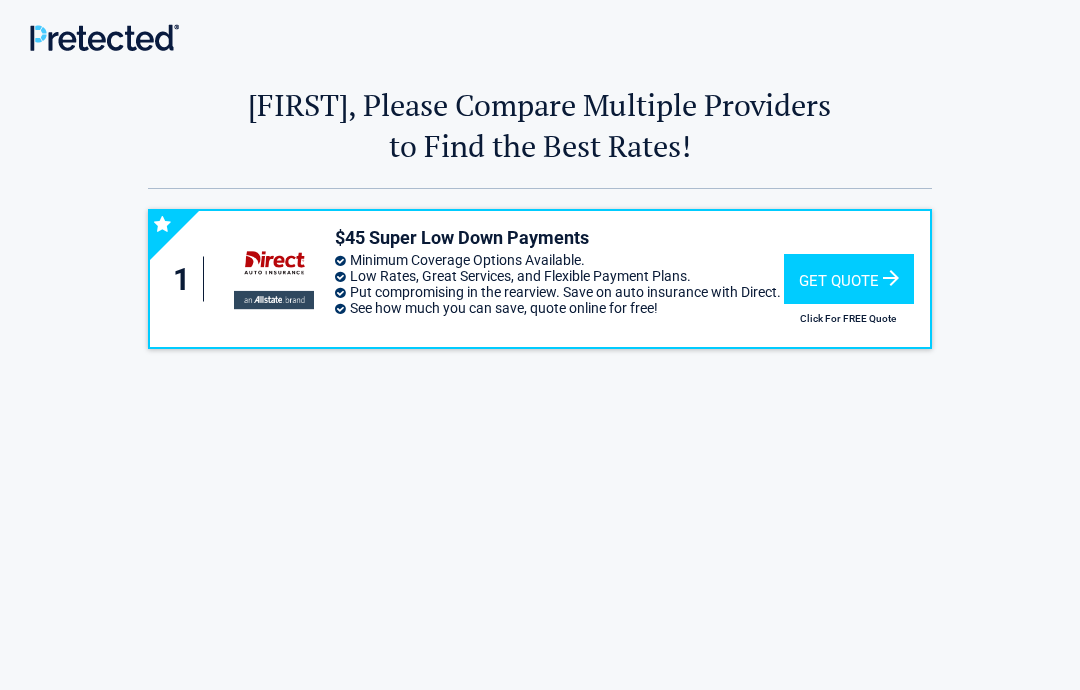 click on "Get Quote" at bounding box center (849, 279) 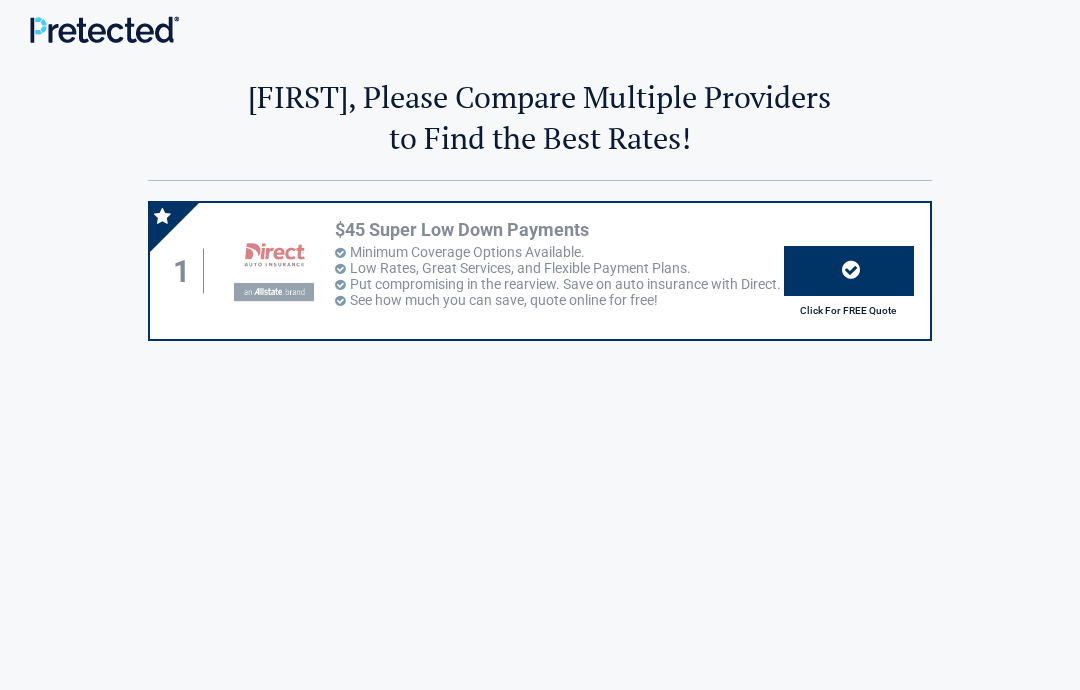 scroll, scrollTop: 0, scrollLeft: 0, axis: both 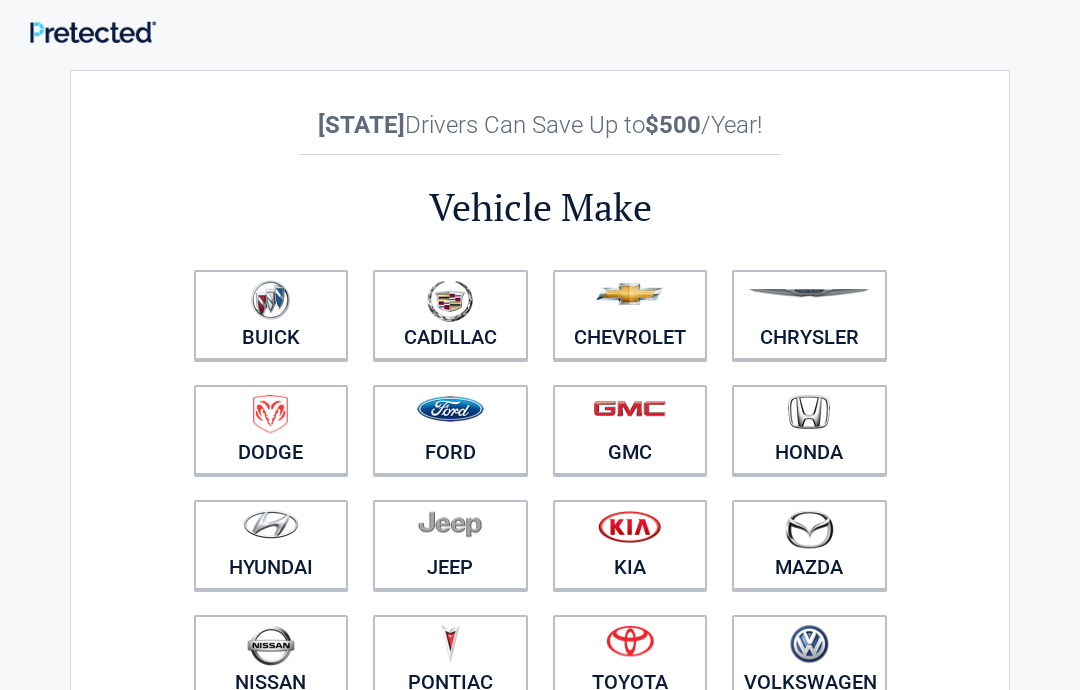 click at bounding box center (450, 409) 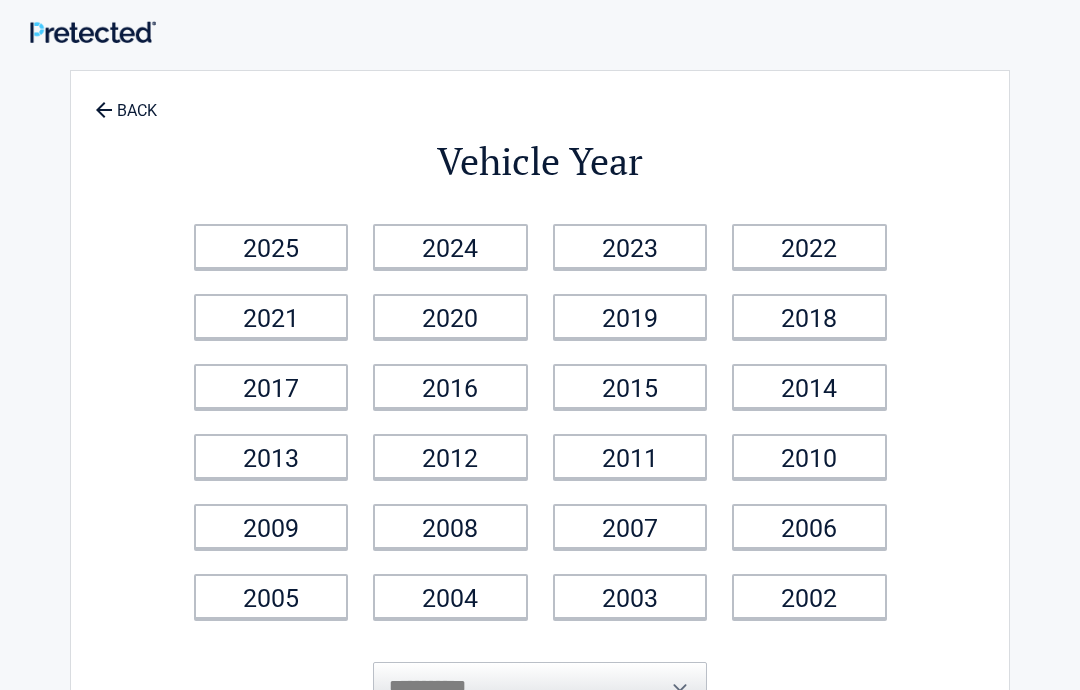 click on "2012" at bounding box center [450, 456] 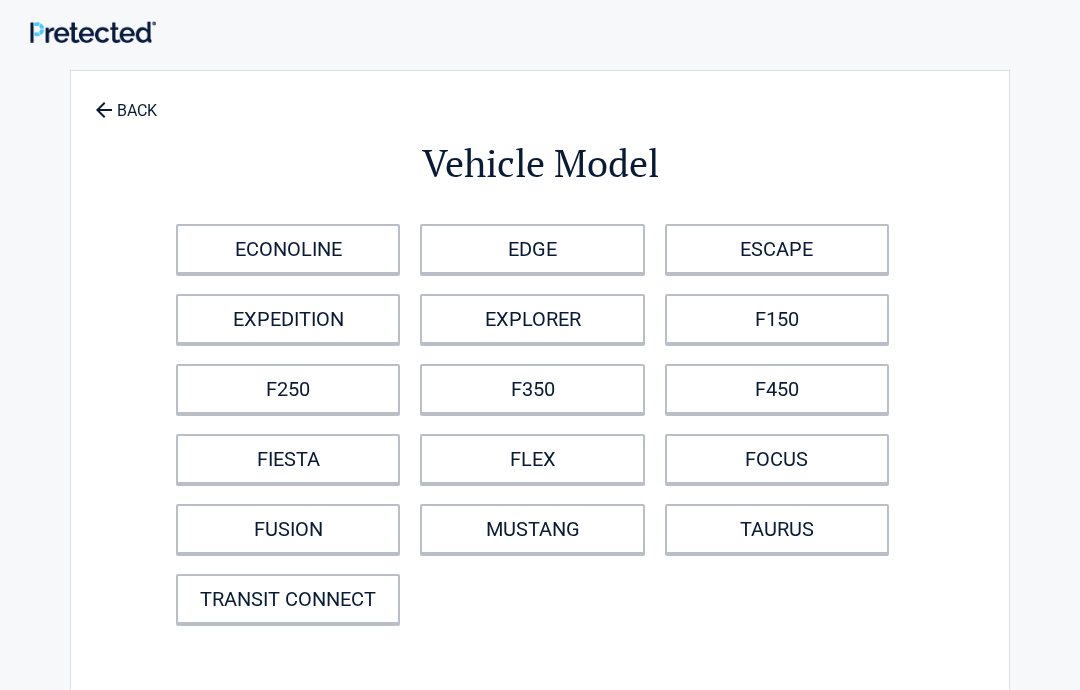 click on "F150" at bounding box center [777, 319] 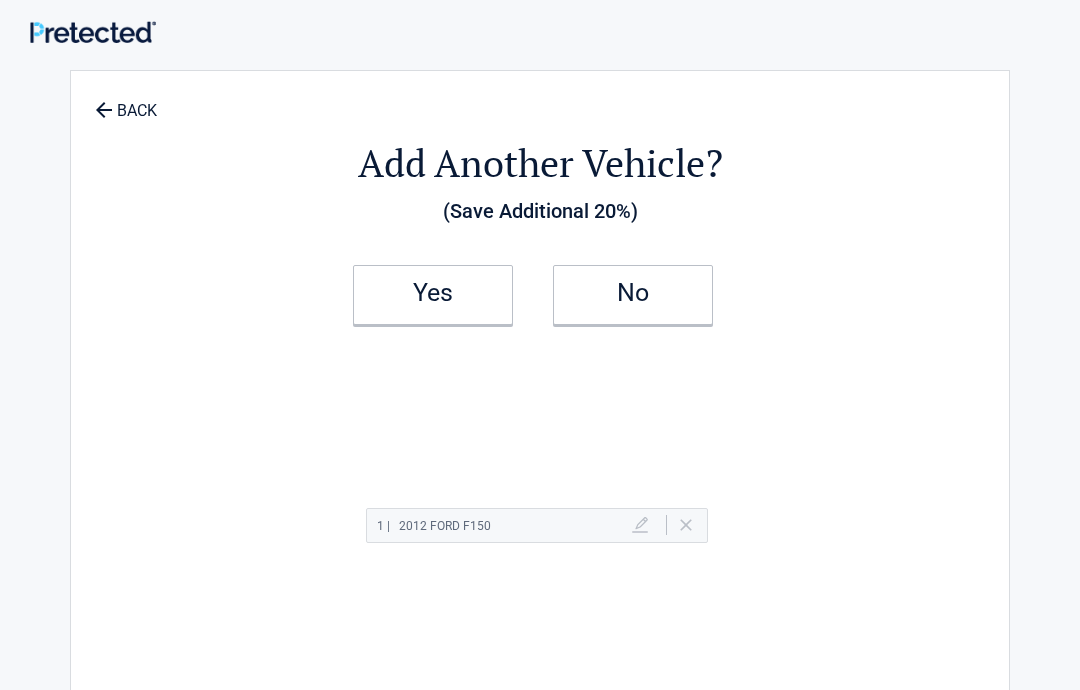 click on "Yes" at bounding box center [433, 293] 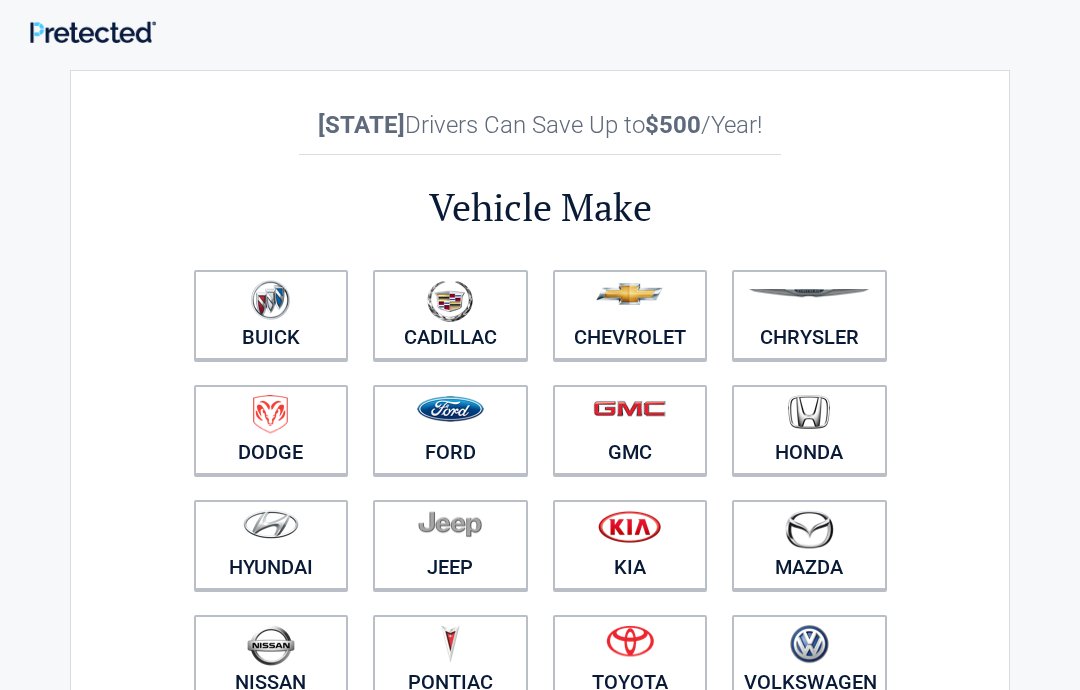click on "Ford" at bounding box center [450, 430] 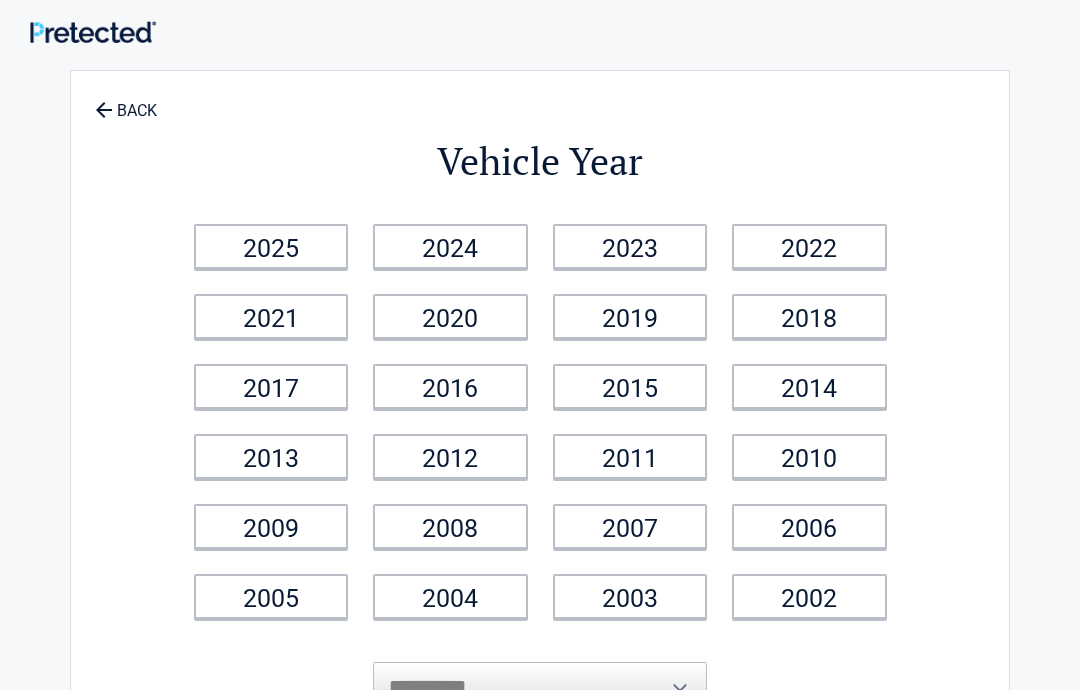 click on "2018" at bounding box center (809, 316) 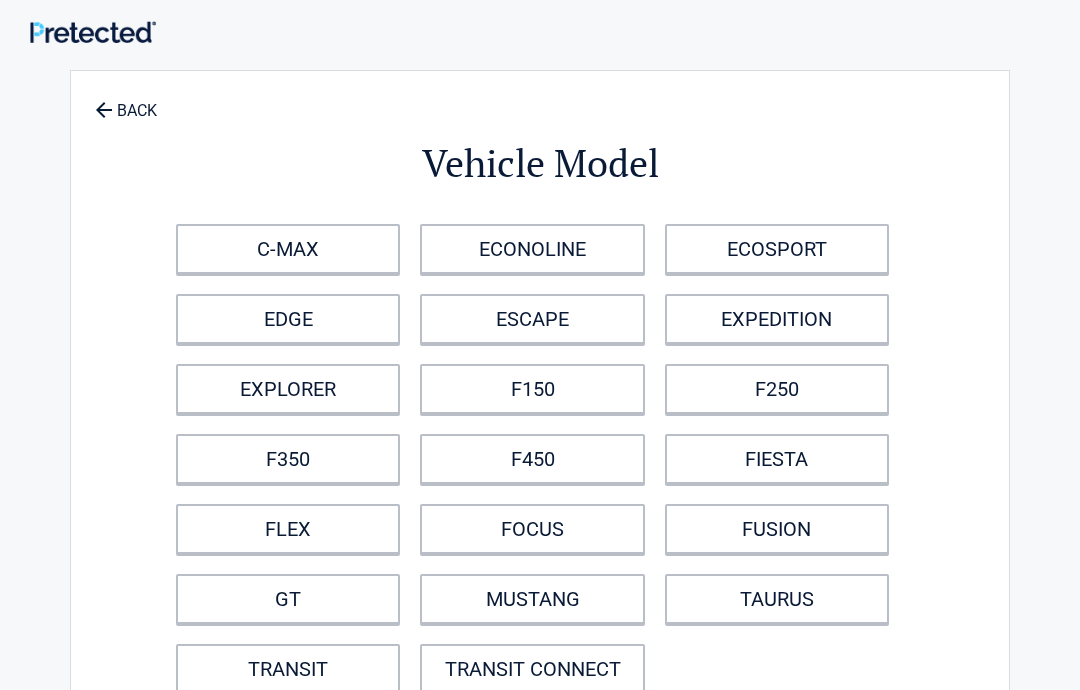 click on "F150" at bounding box center [532, 389] 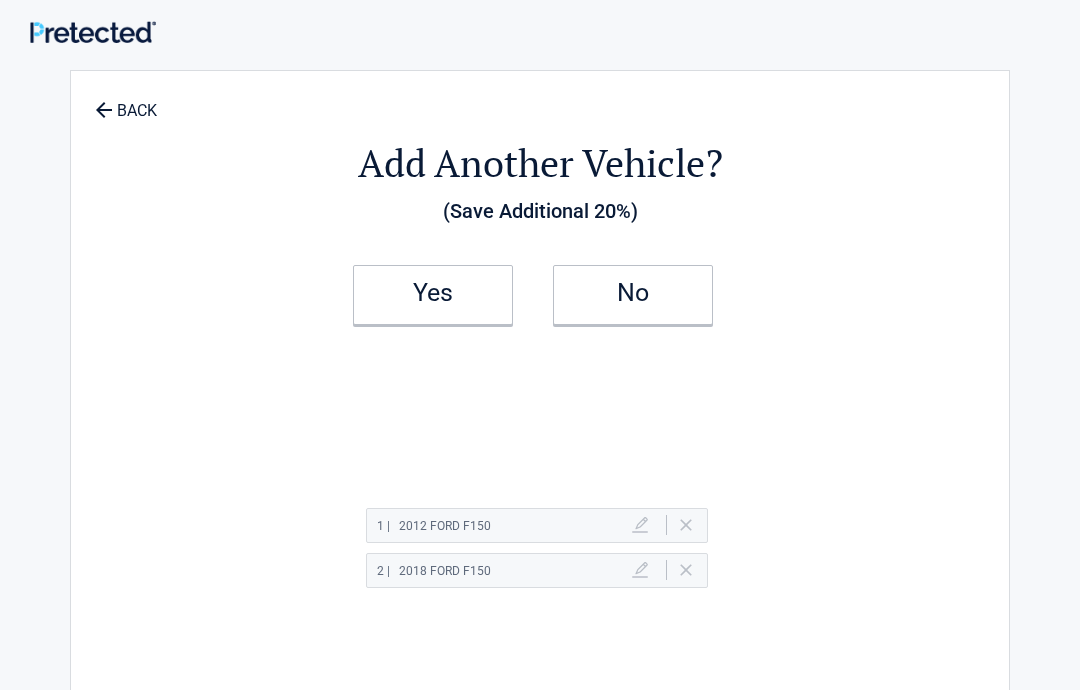click on "No" at bounding box center (633, 293) 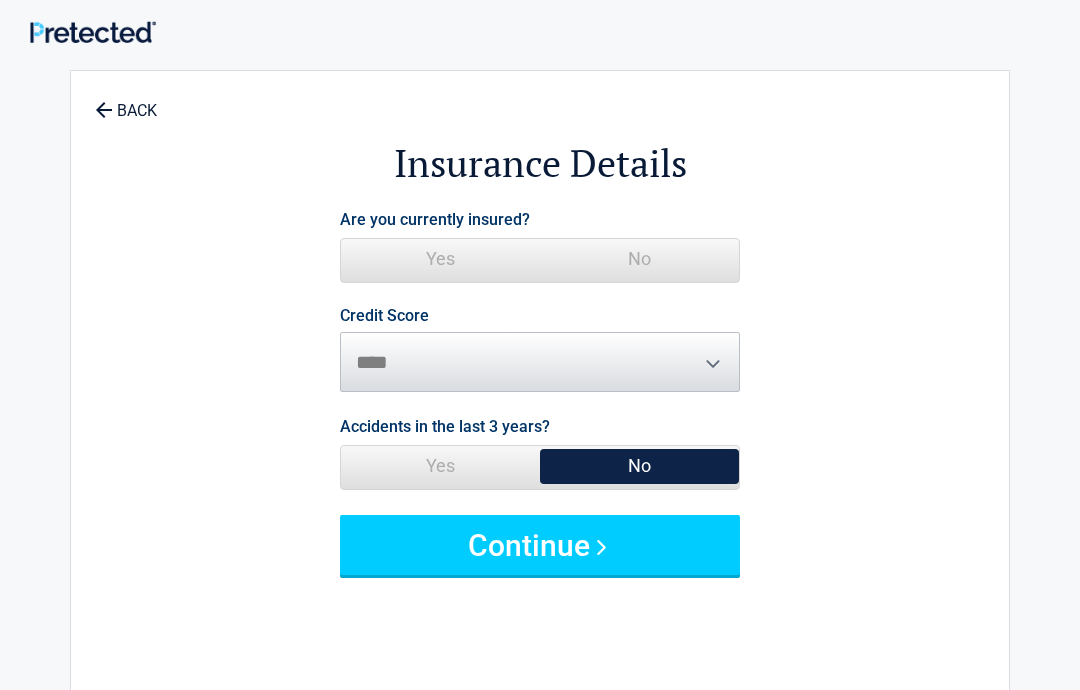 click on "Yes" at bounding box center [440, 259] 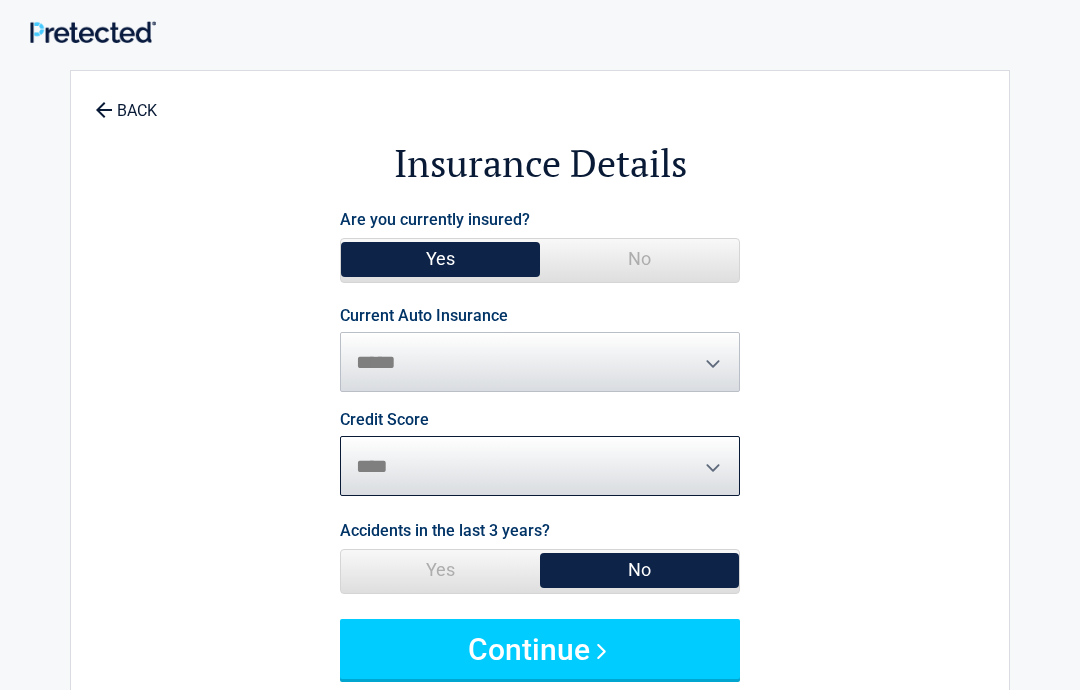click on "*********
****
*******
****" at bounding box center (540, 466) 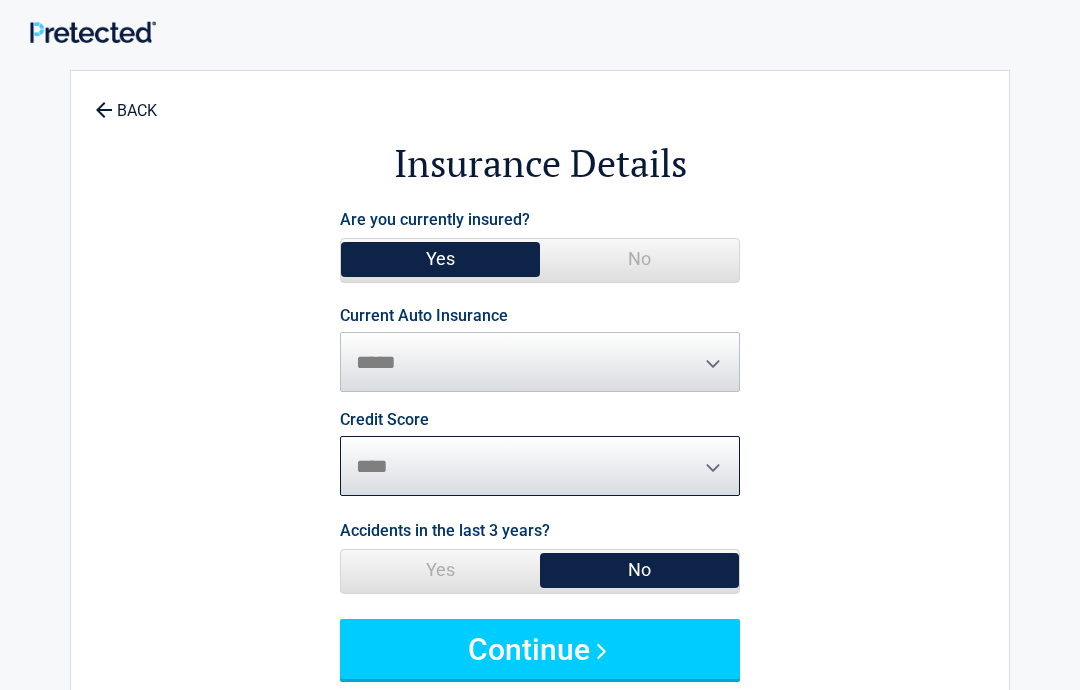 select on "*********" 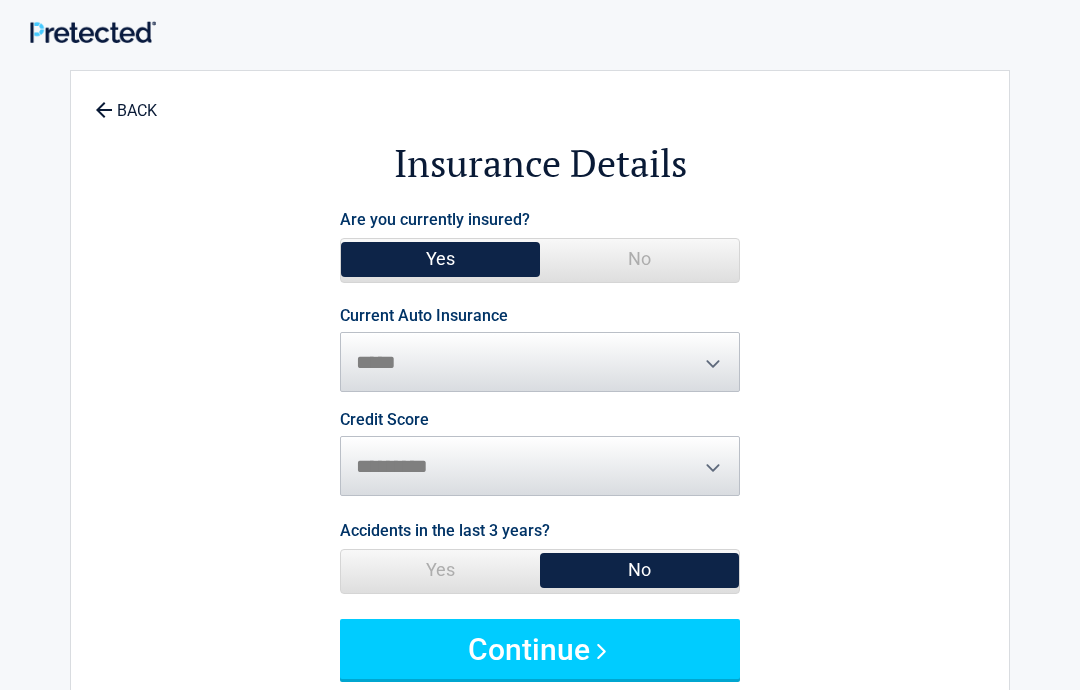 click on "Continue" at bounding box center (540, 649) 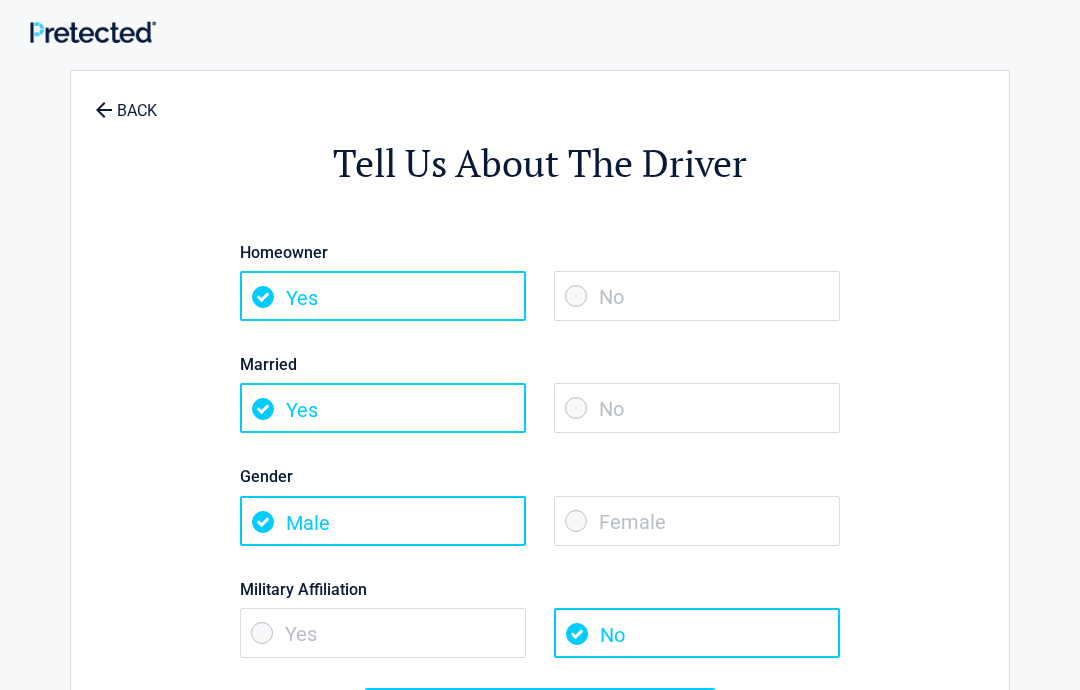 click on "Continue" at bounding box center (540, 718) 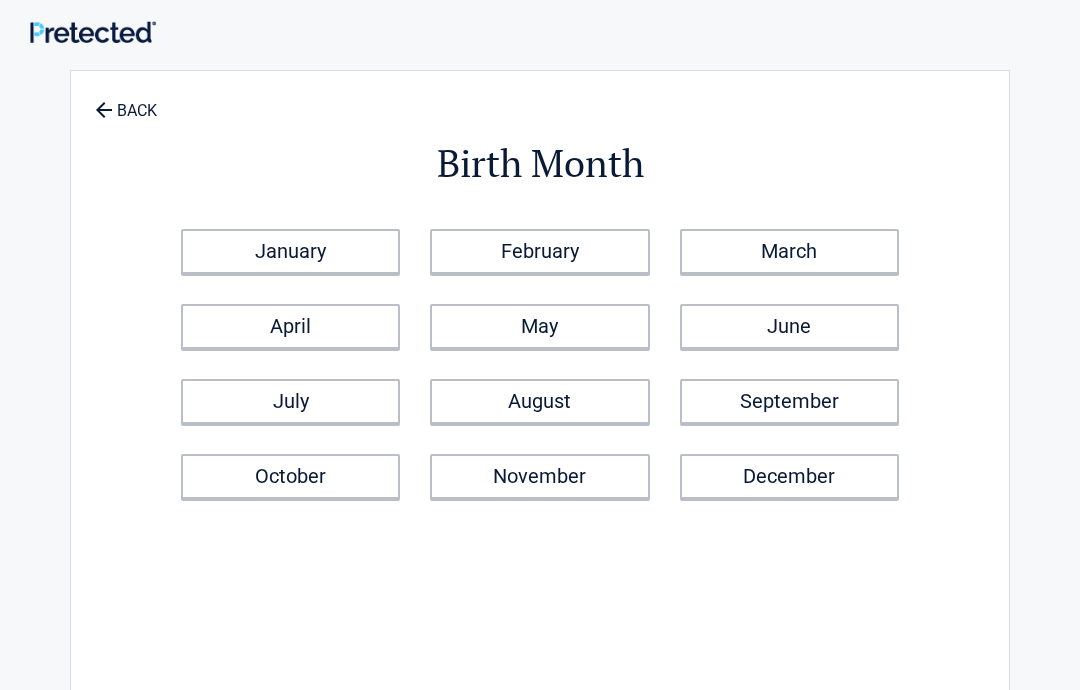 click on "May" at bounding box center (539, 326) 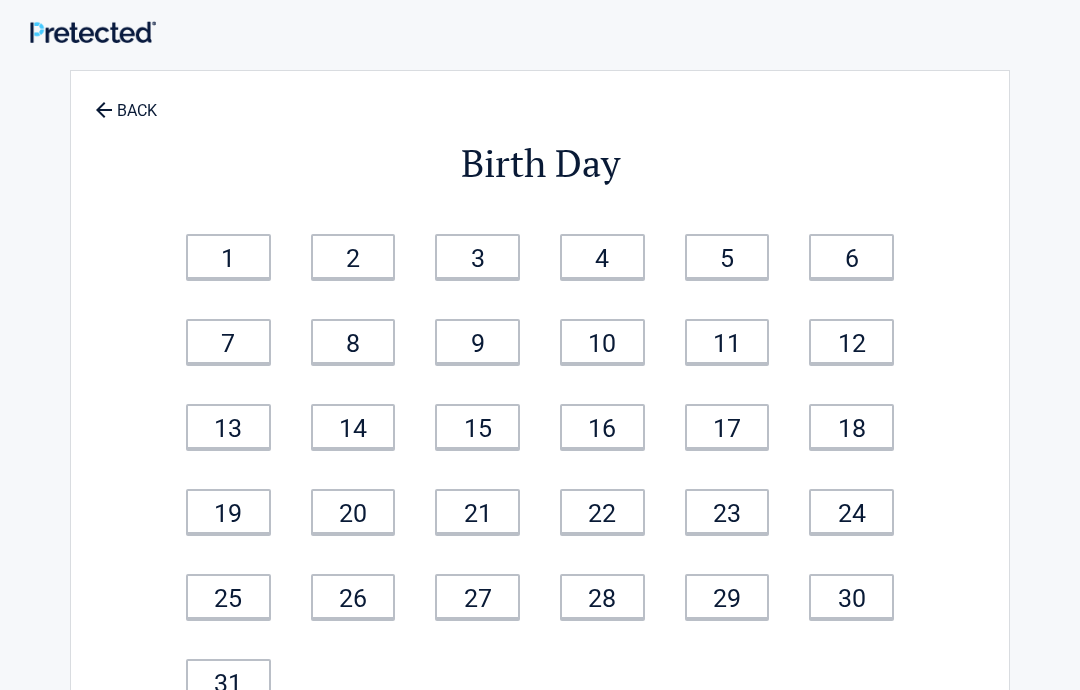 click on "6" at bounding box center [851, 256] 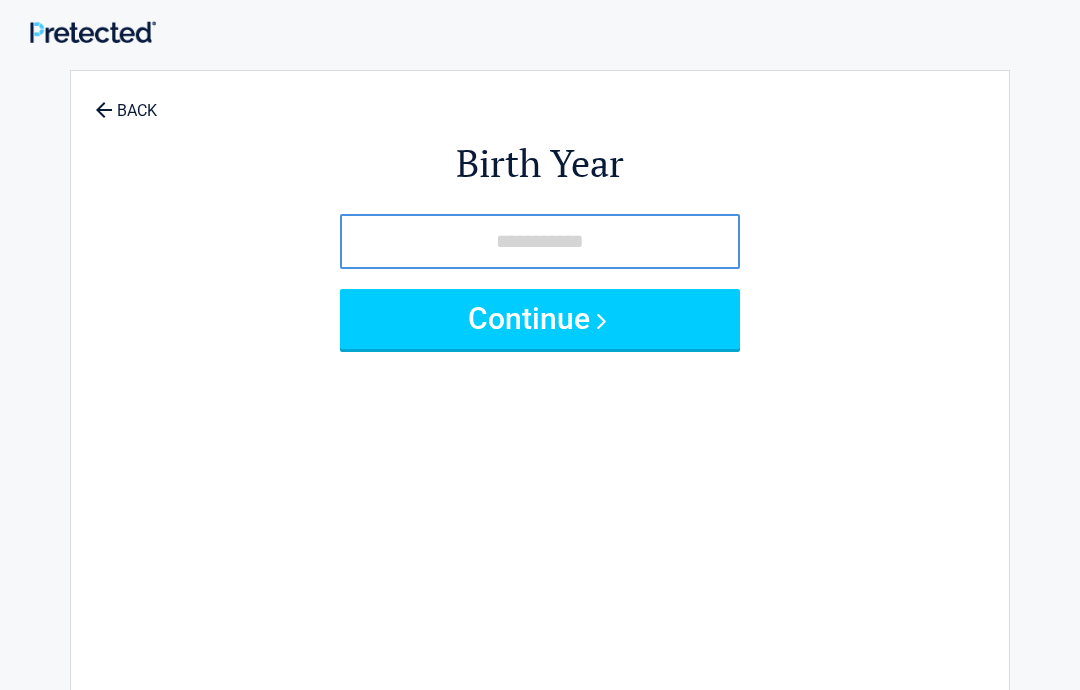click at bounding box center [540, 241] 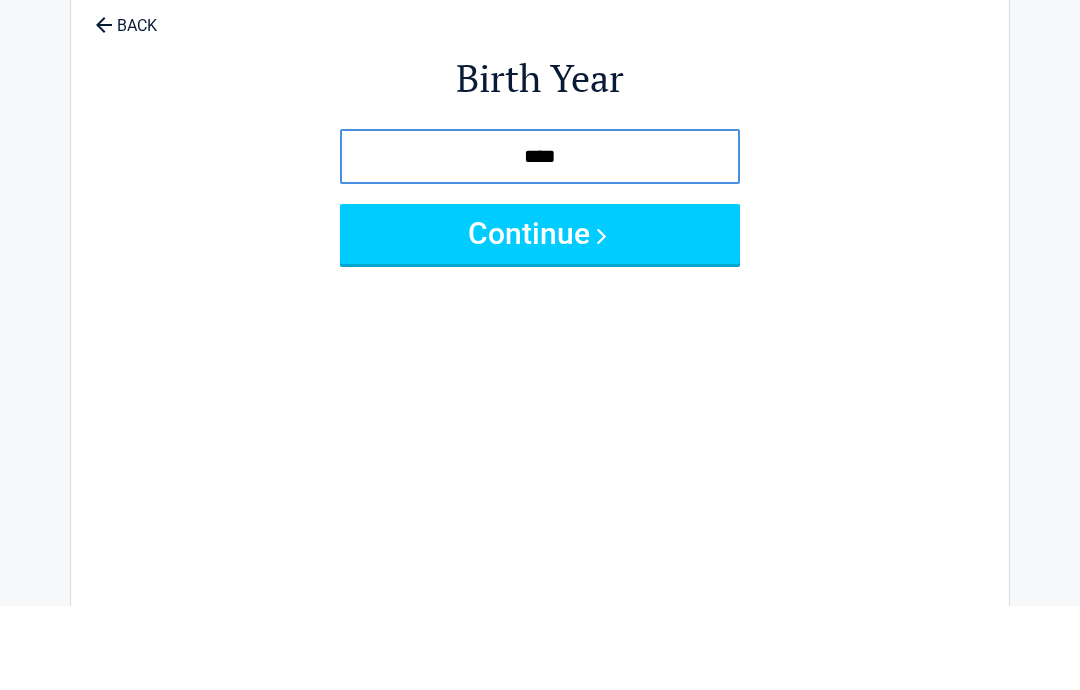 type on "****" 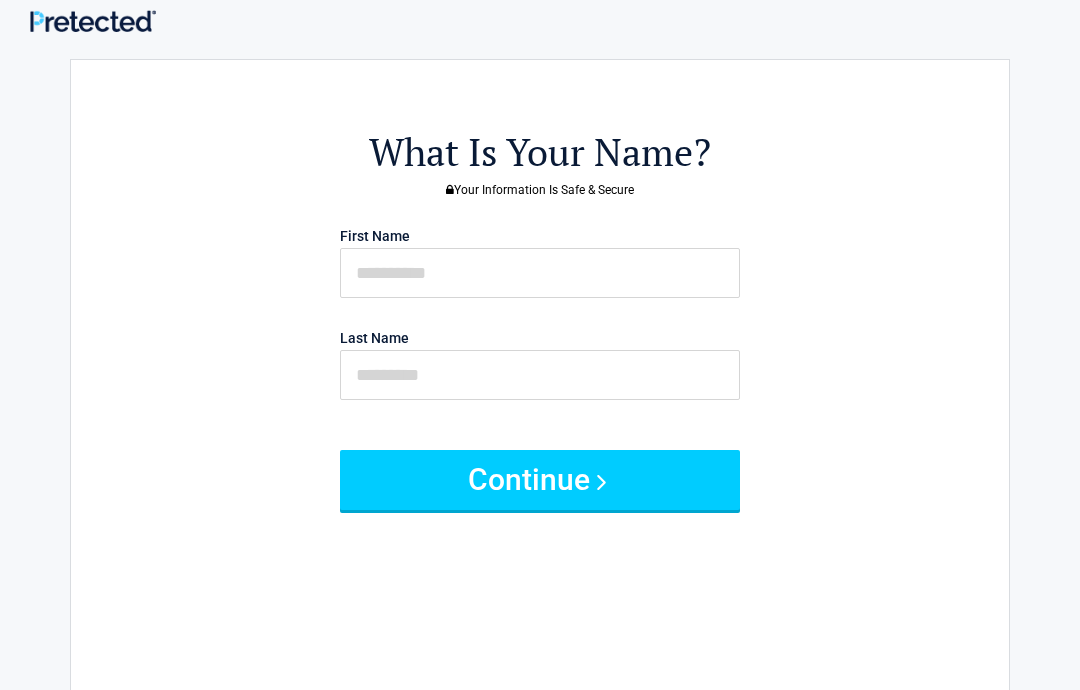 scroll, scrollTop: 0, scrollLeft: 0, axis: both 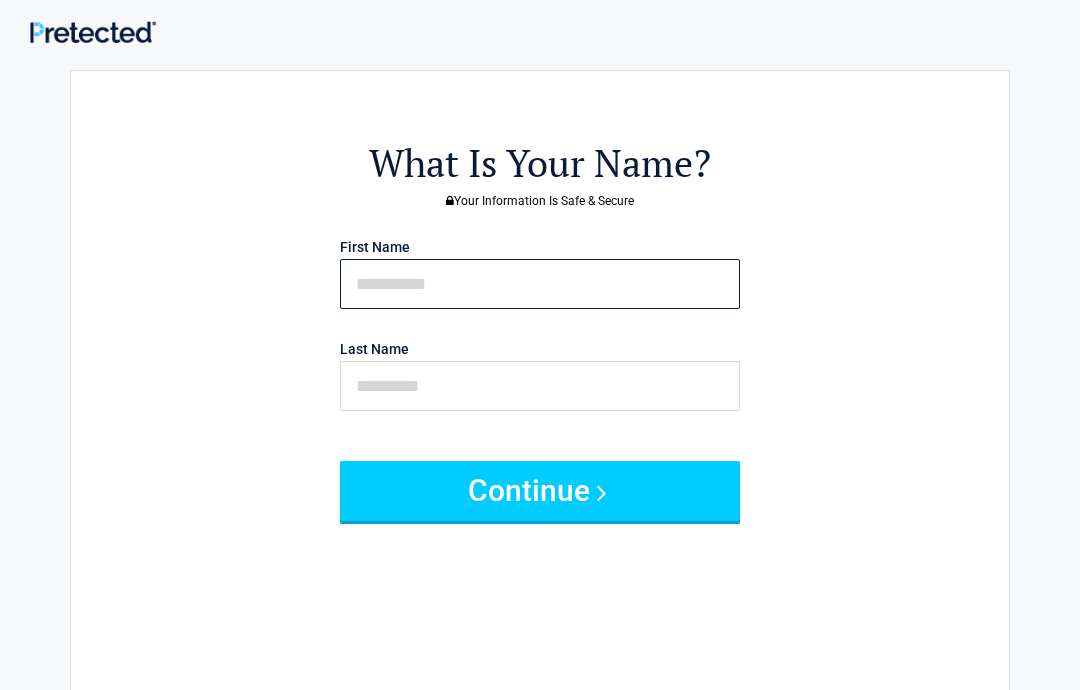 click at bounding box center [540, 284] 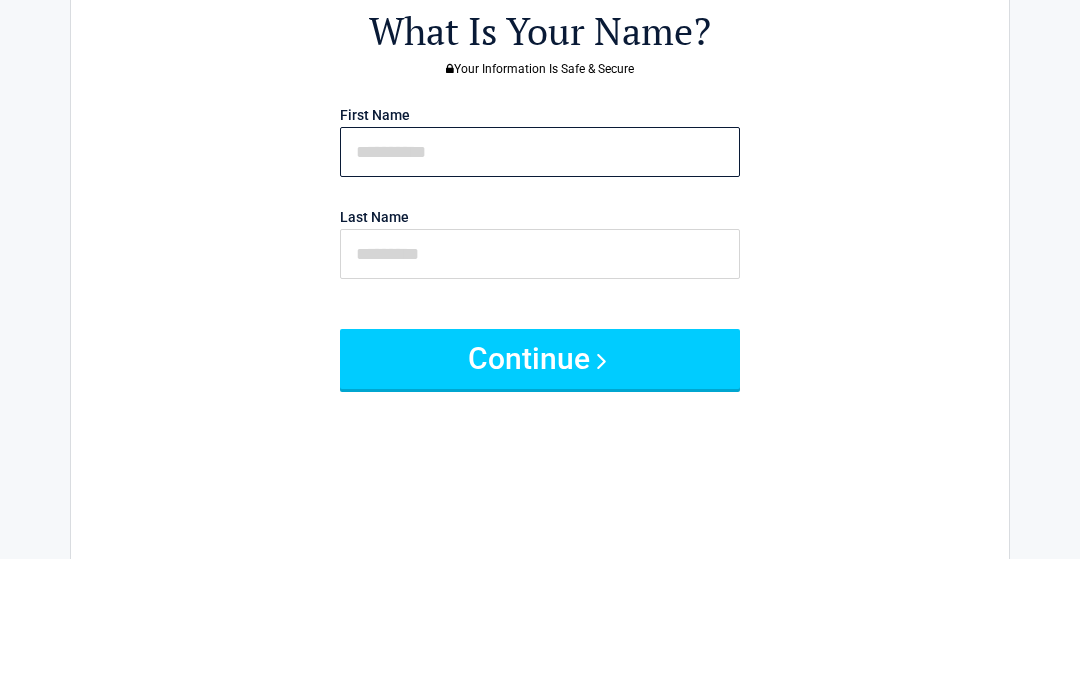 type on "******" 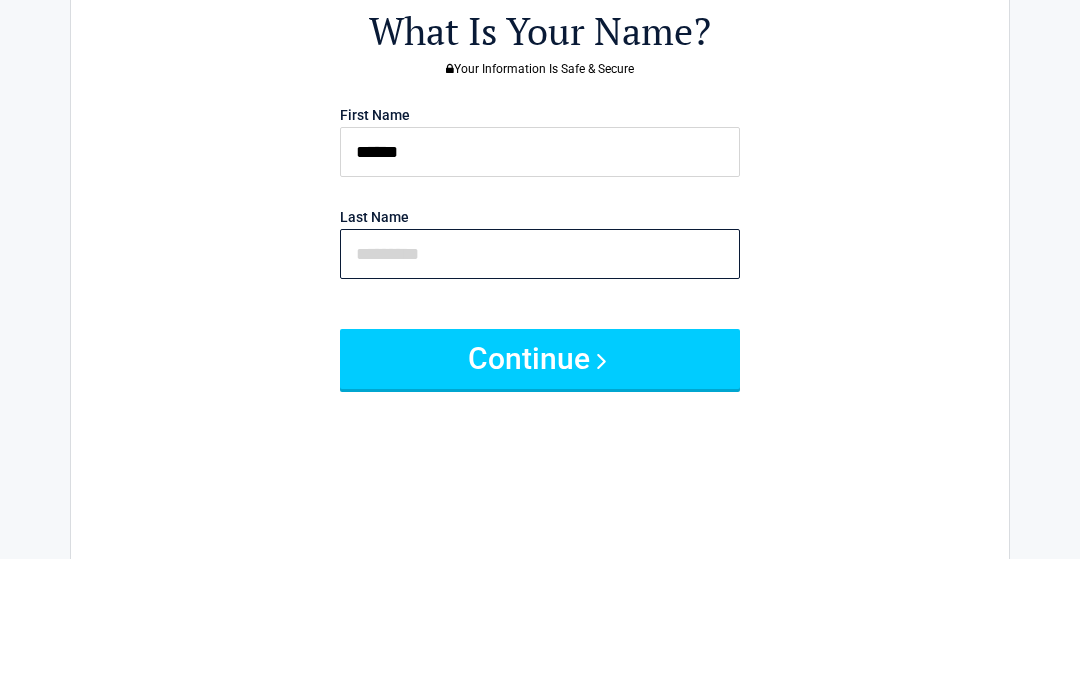 type on "****" 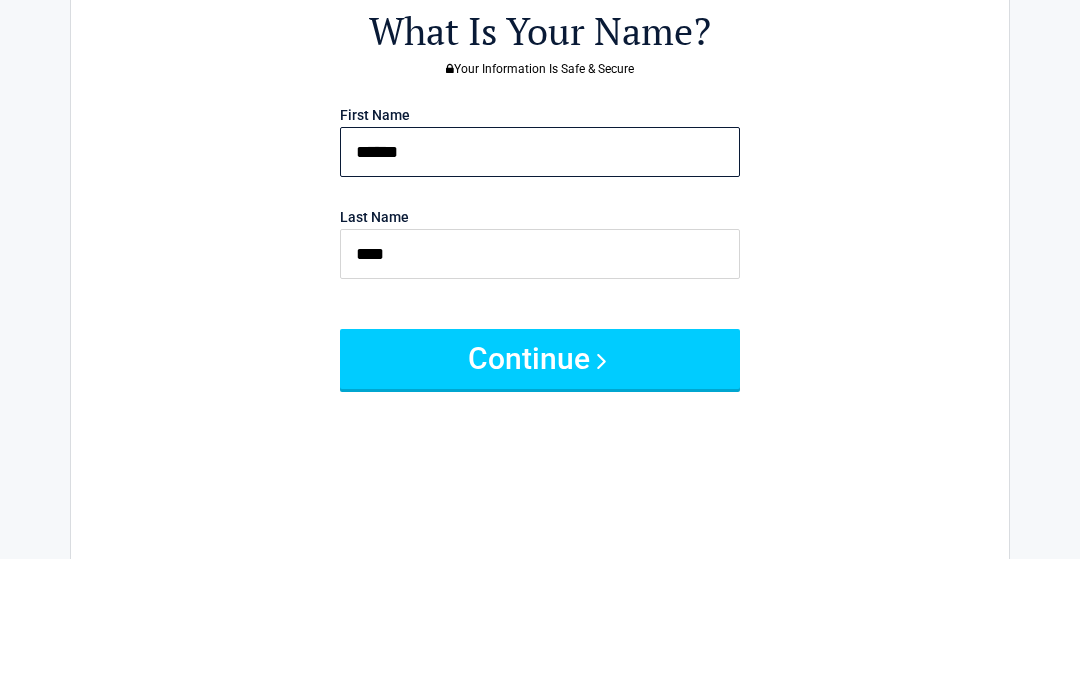 scroll, scrollTop: 132, scrollLeft: 0, axis: vertical 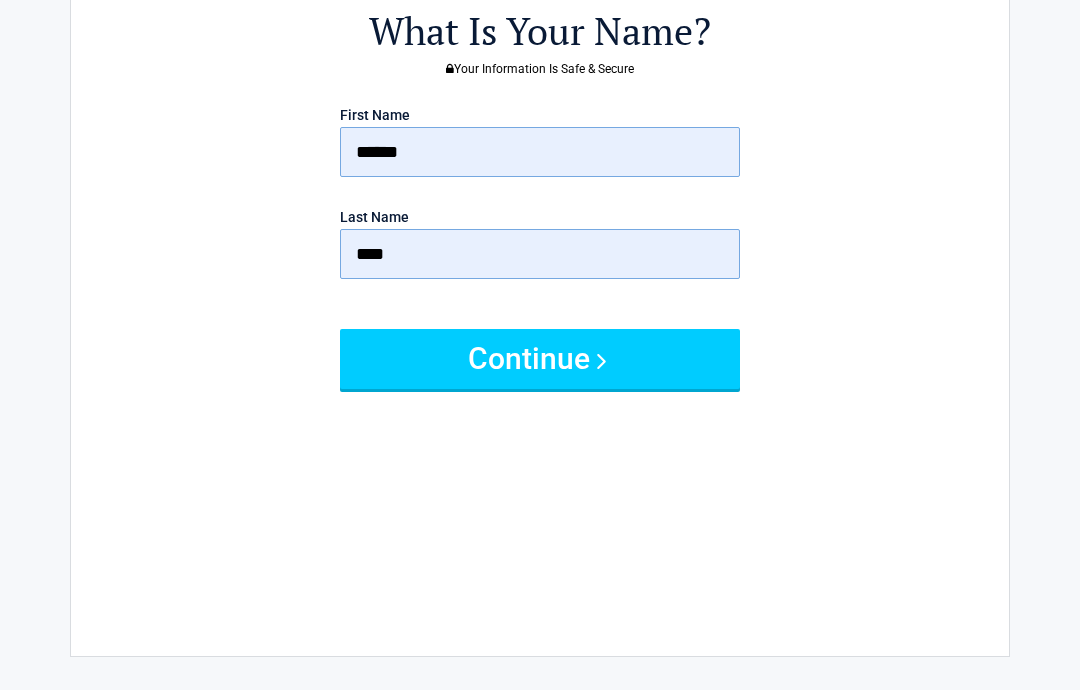 click on "Continue" at bounding box center [540, 359] 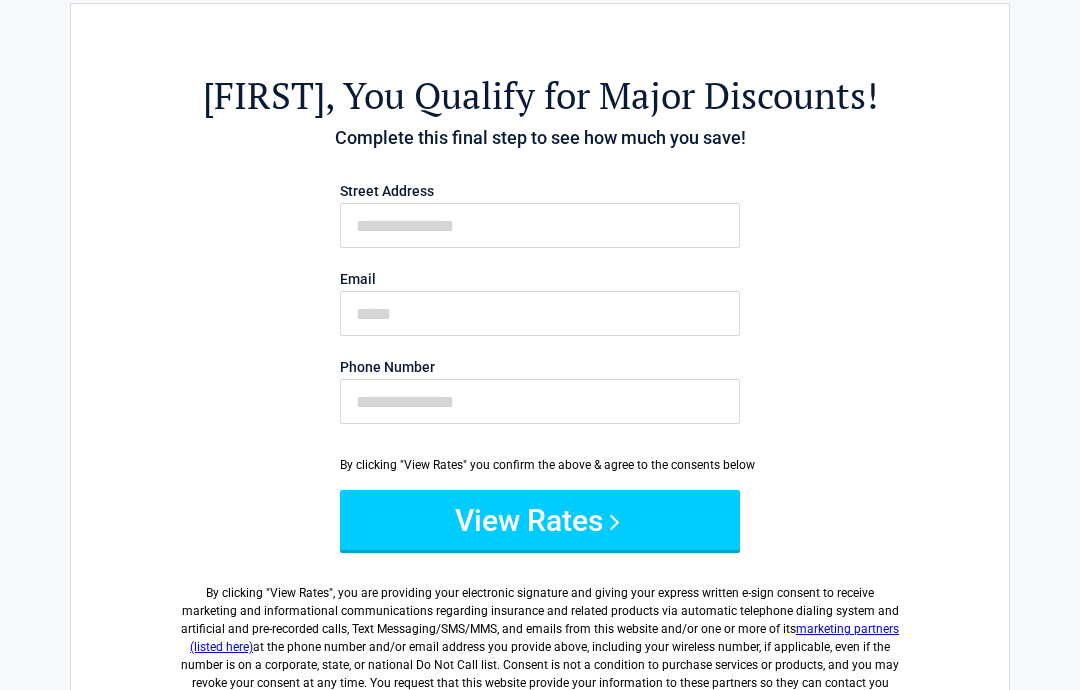 scroll, scrollTop: 0, scrollLeft: 0, axis: both 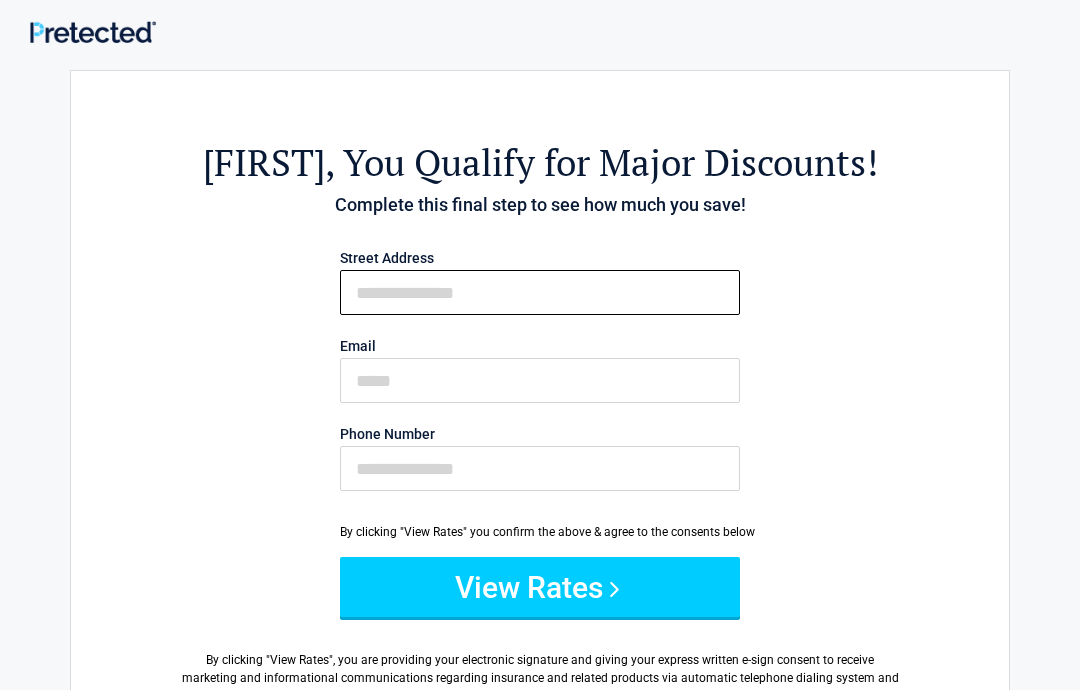 click on "First Name" at bounding box center (540, 292) 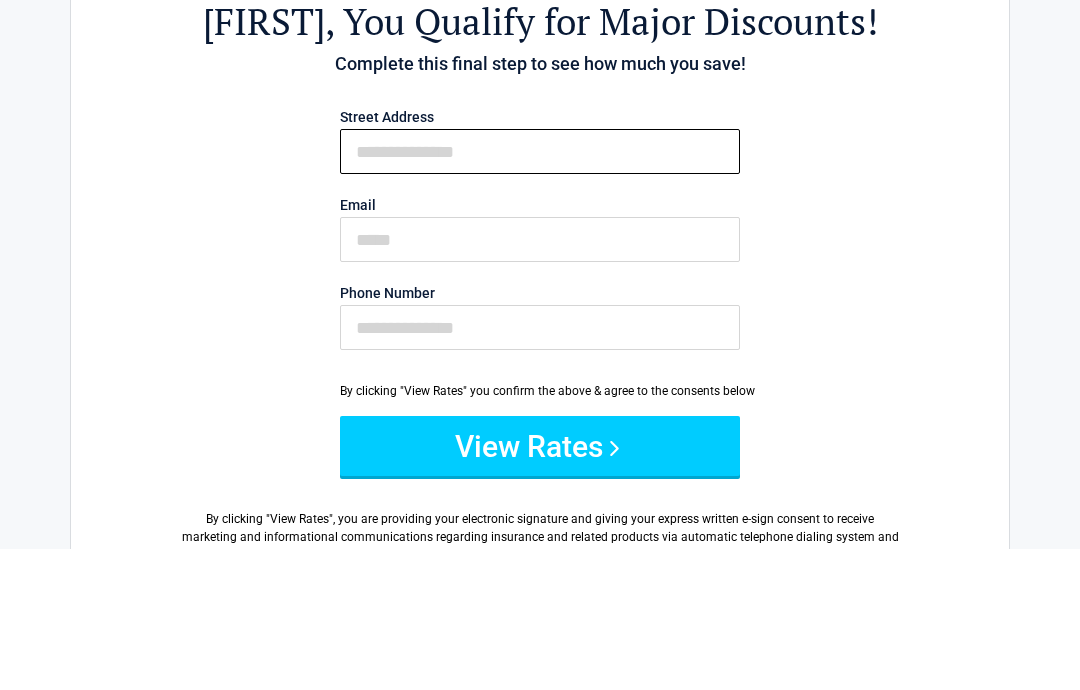 type on "**********" 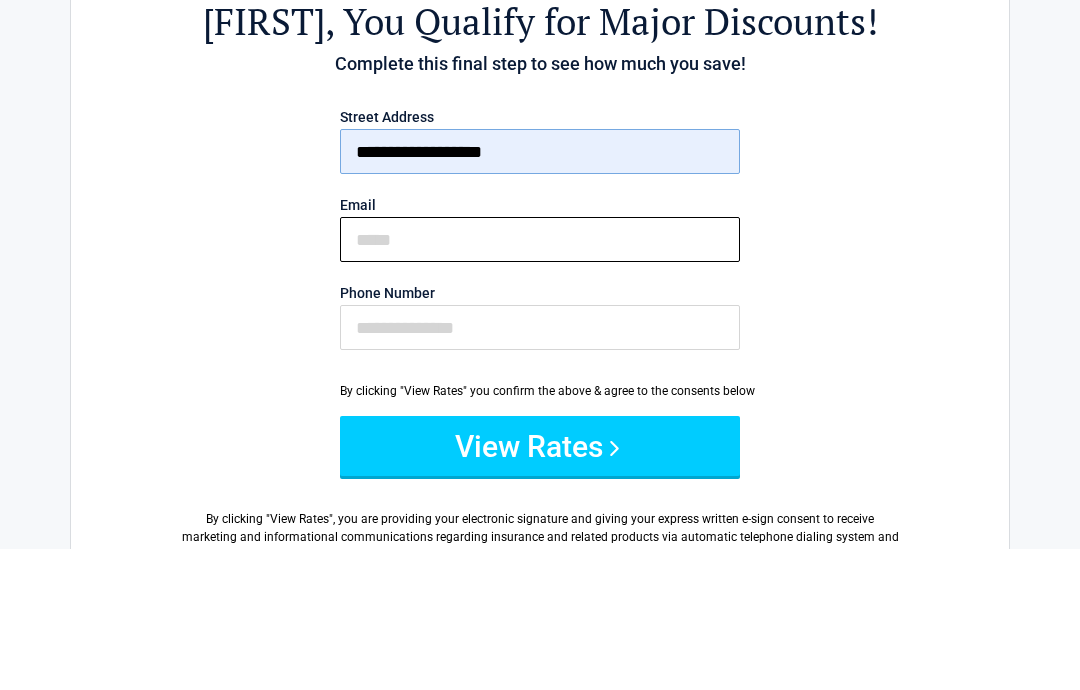 type on "**********" 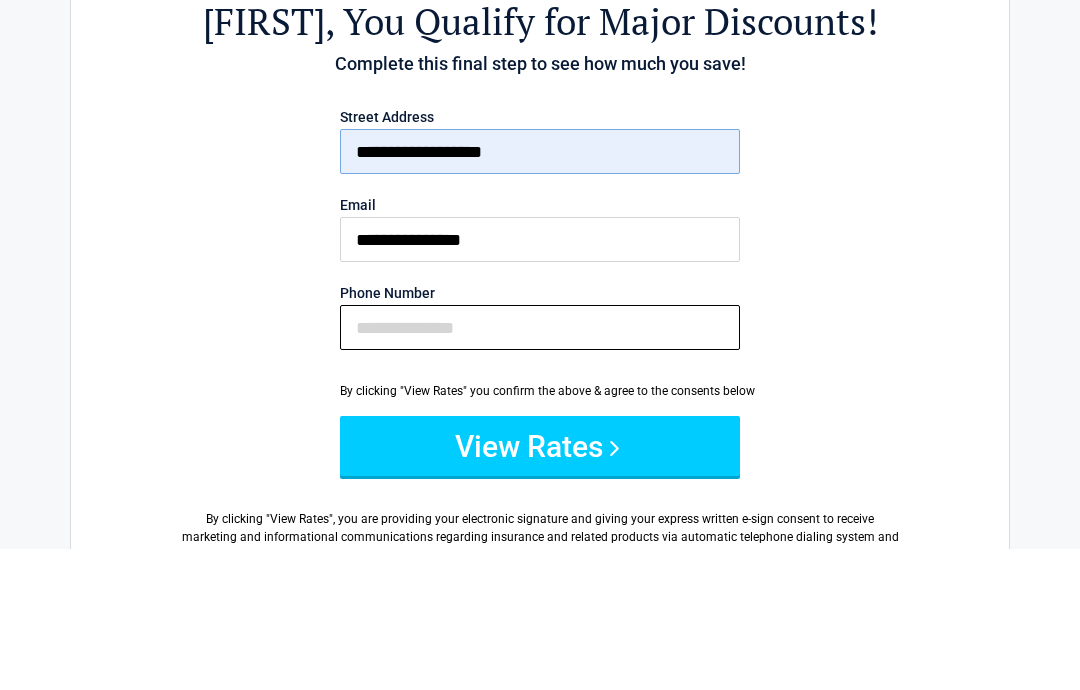 type on "**********" 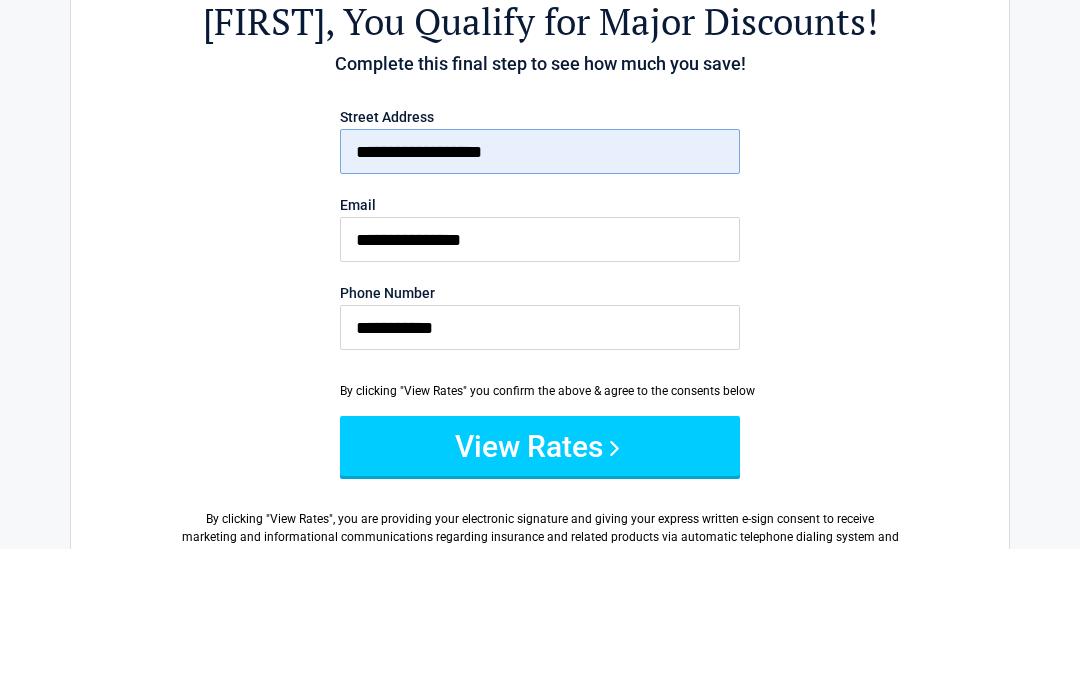 scroll, scrollTop: 141, scrollLeft: 0, axis: vertical 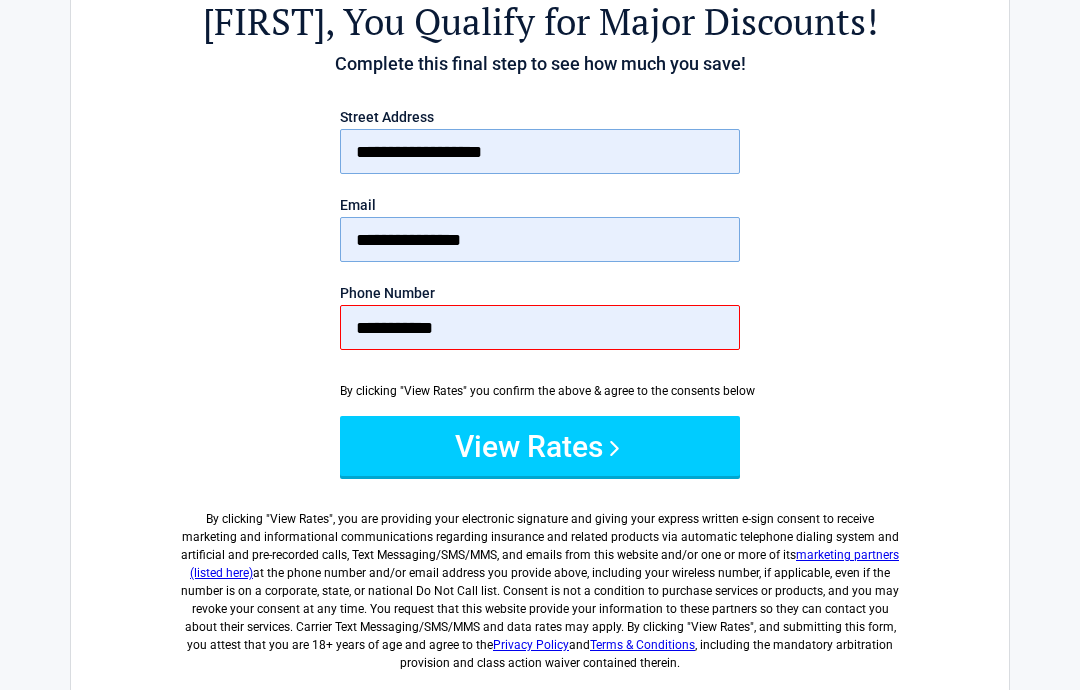 click on "**********" at bounding box center [540, 151] 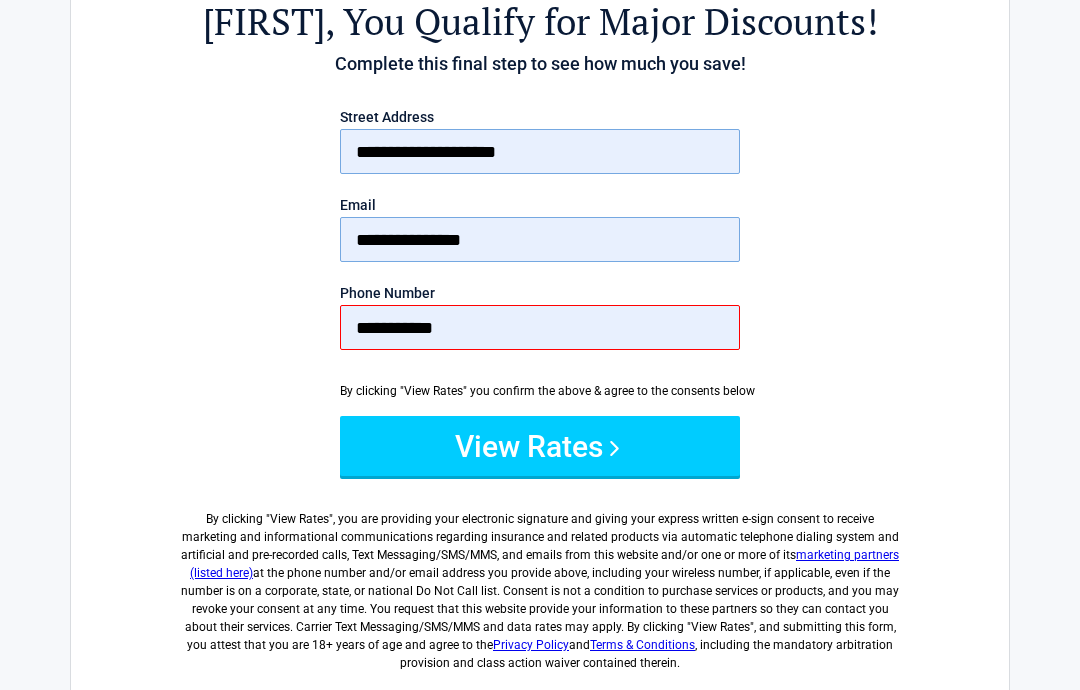 click on "**********" at bounding box center (540, 327) 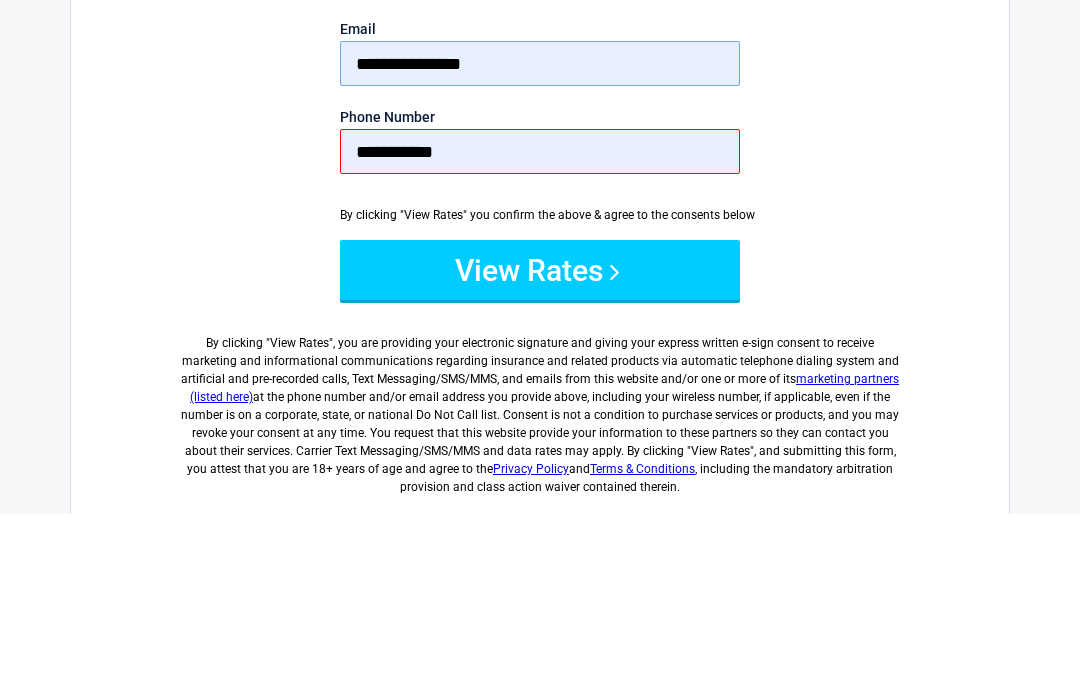 type on "**********" 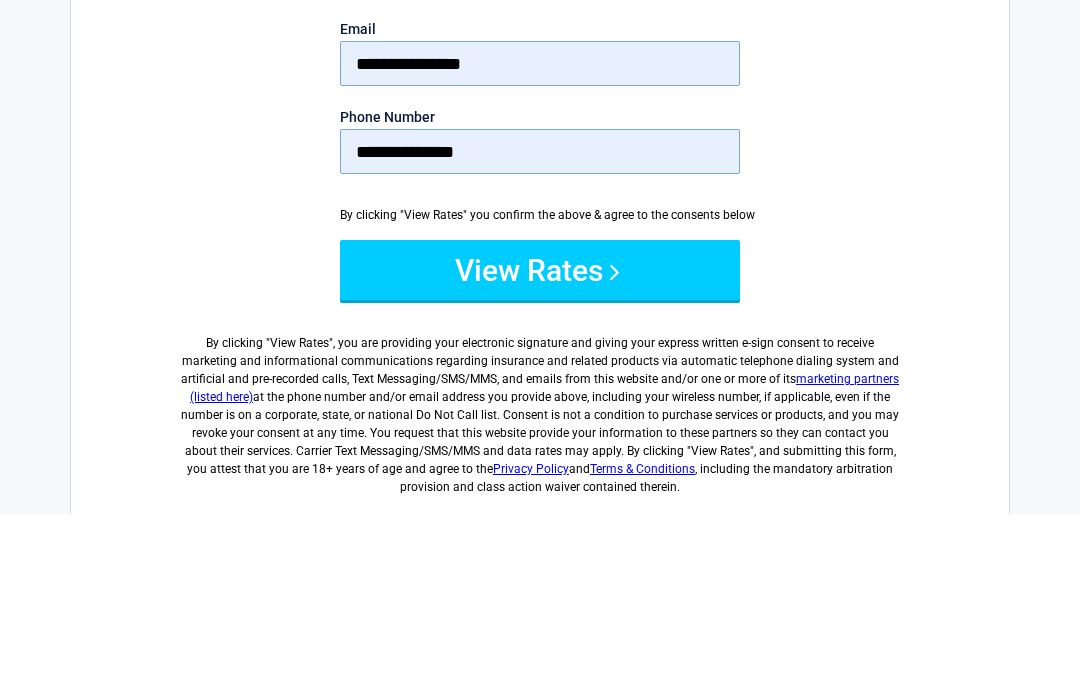 scroll, scrollTop: 317, scrollLeft: 0, axis: vertical 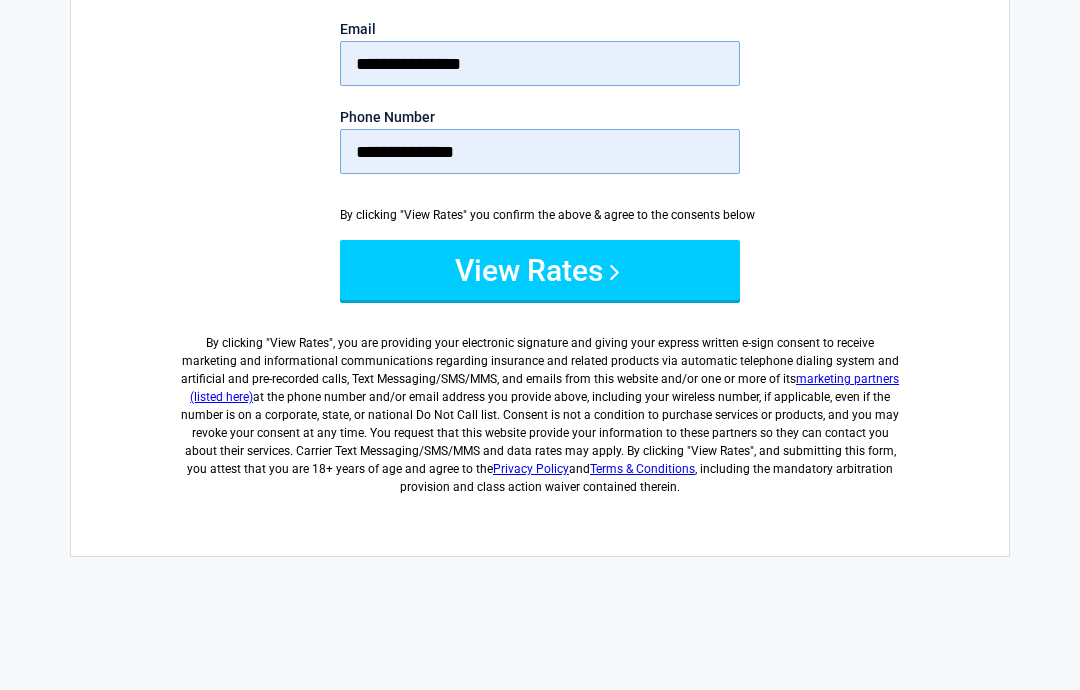 click on "View Rates" at bounding box center (540, 270) 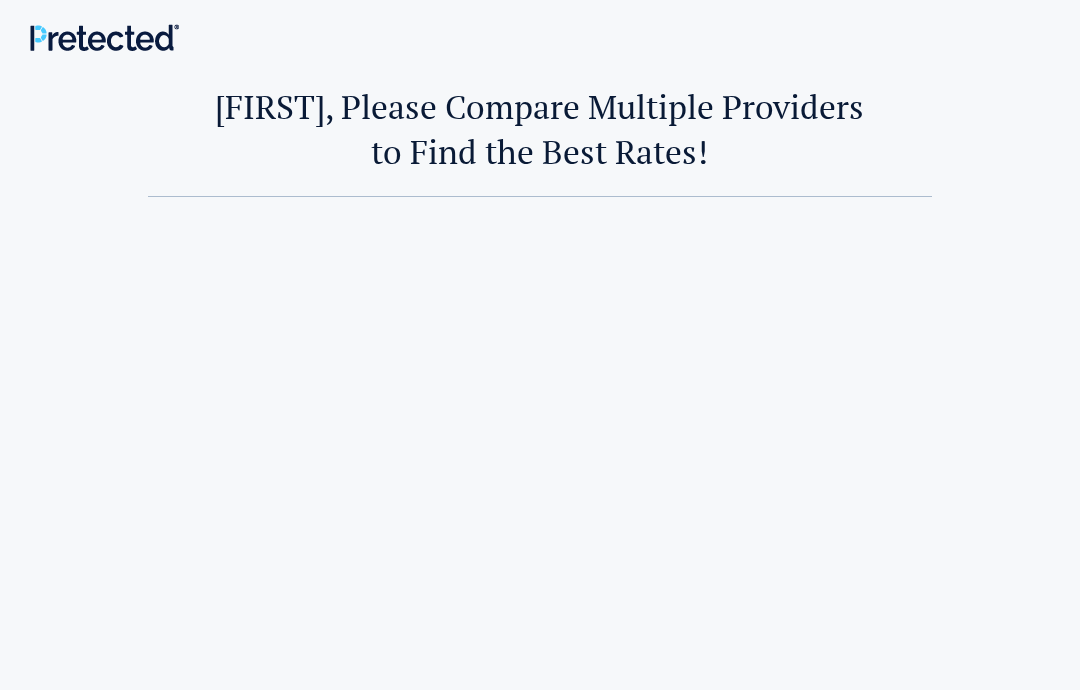 scroll, scrollTop: 0, scrollLeft: 0, axis: both 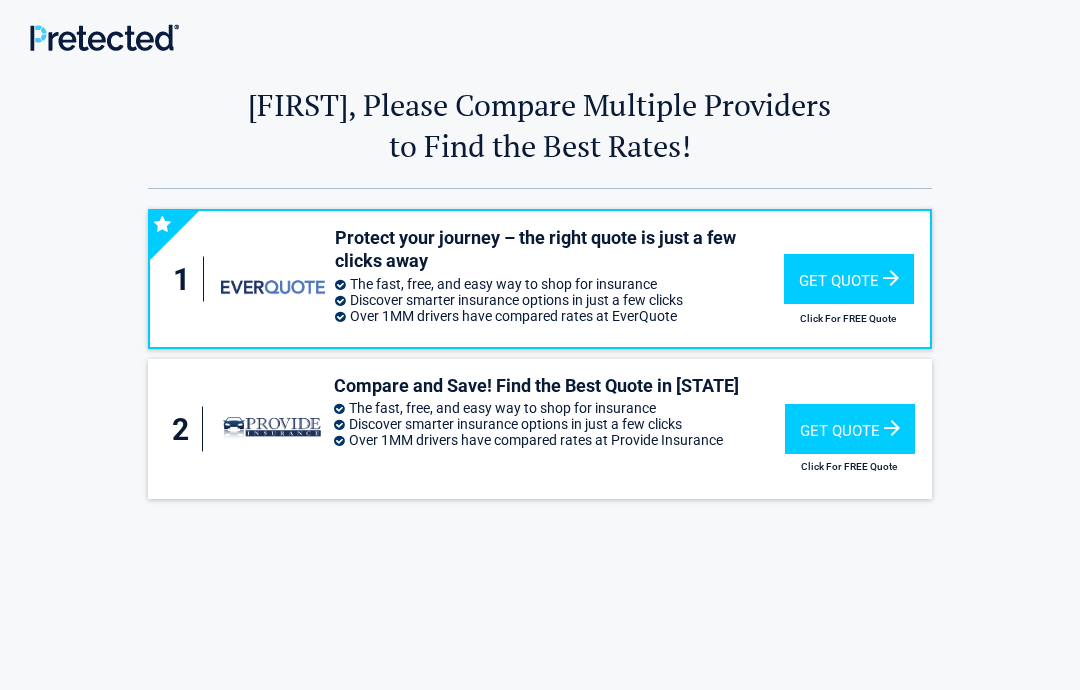 click on "Get Quote" at bounding box center (849, 279) 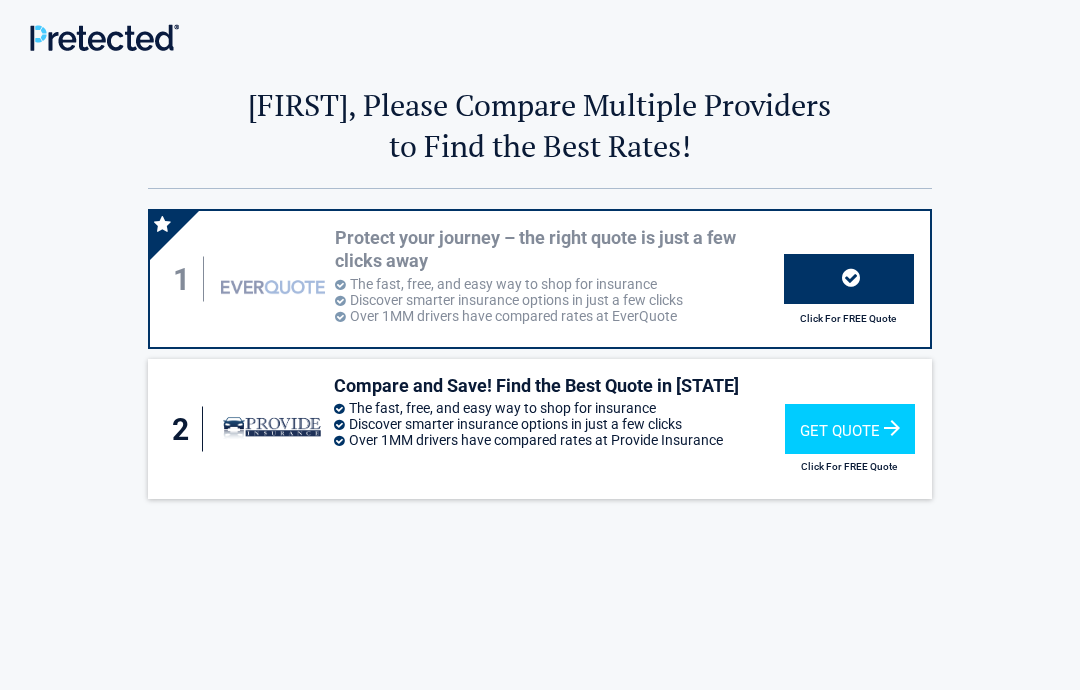 click on "Get Quote" at bounding box center [850, 429] 